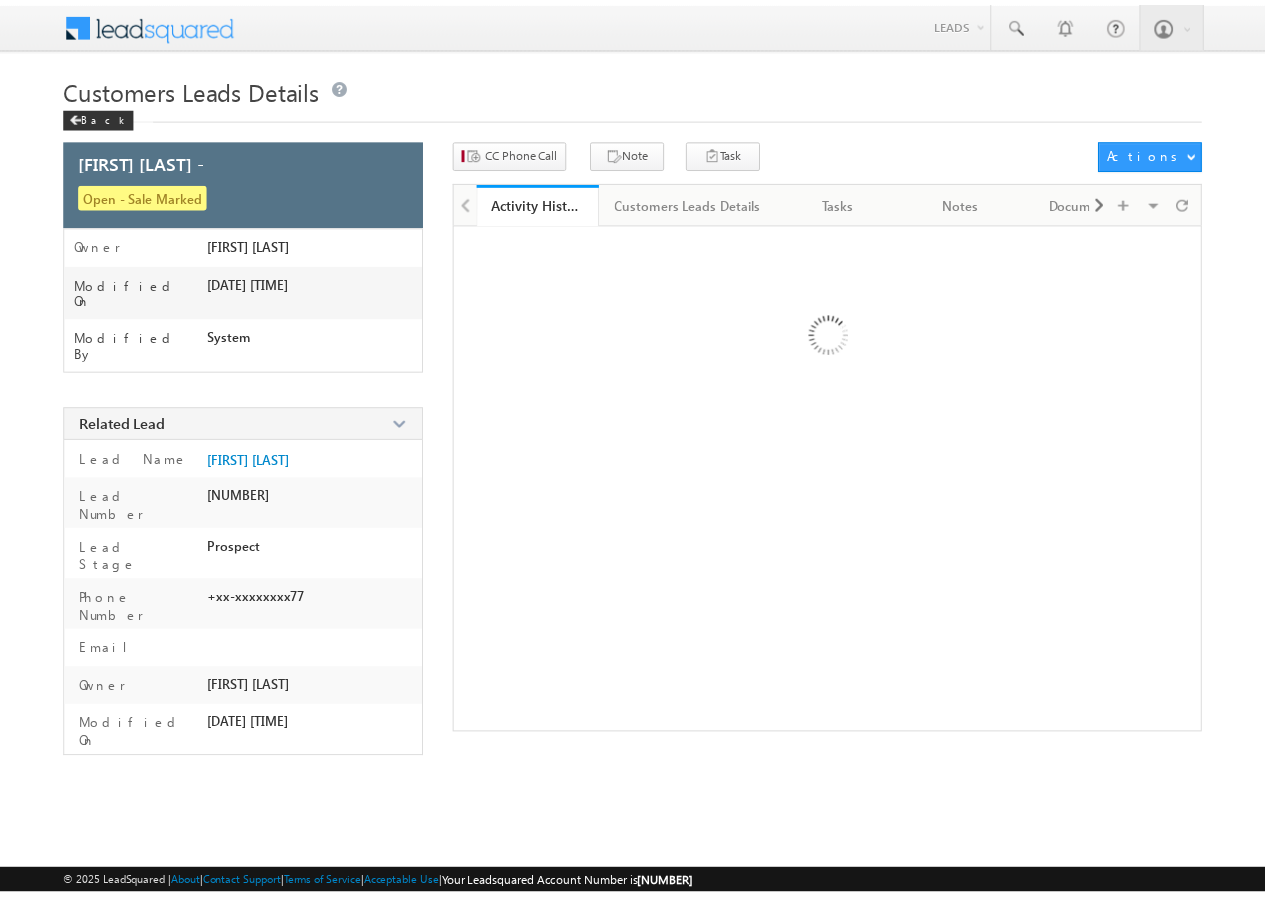 scroll, scrollTop: 0, scrollLeft: 0, axis: both 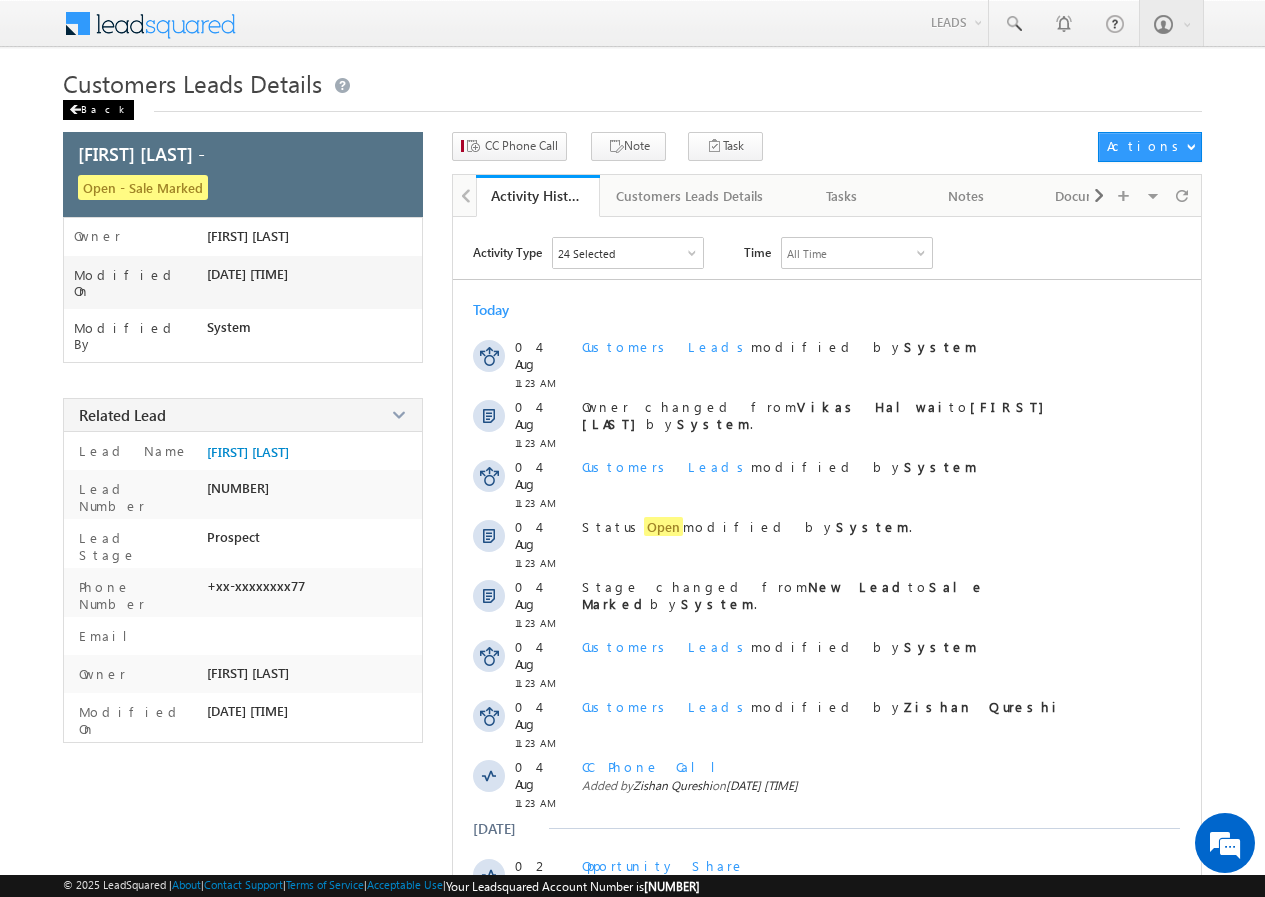 click on "Back" at bounding box center [98, 110] 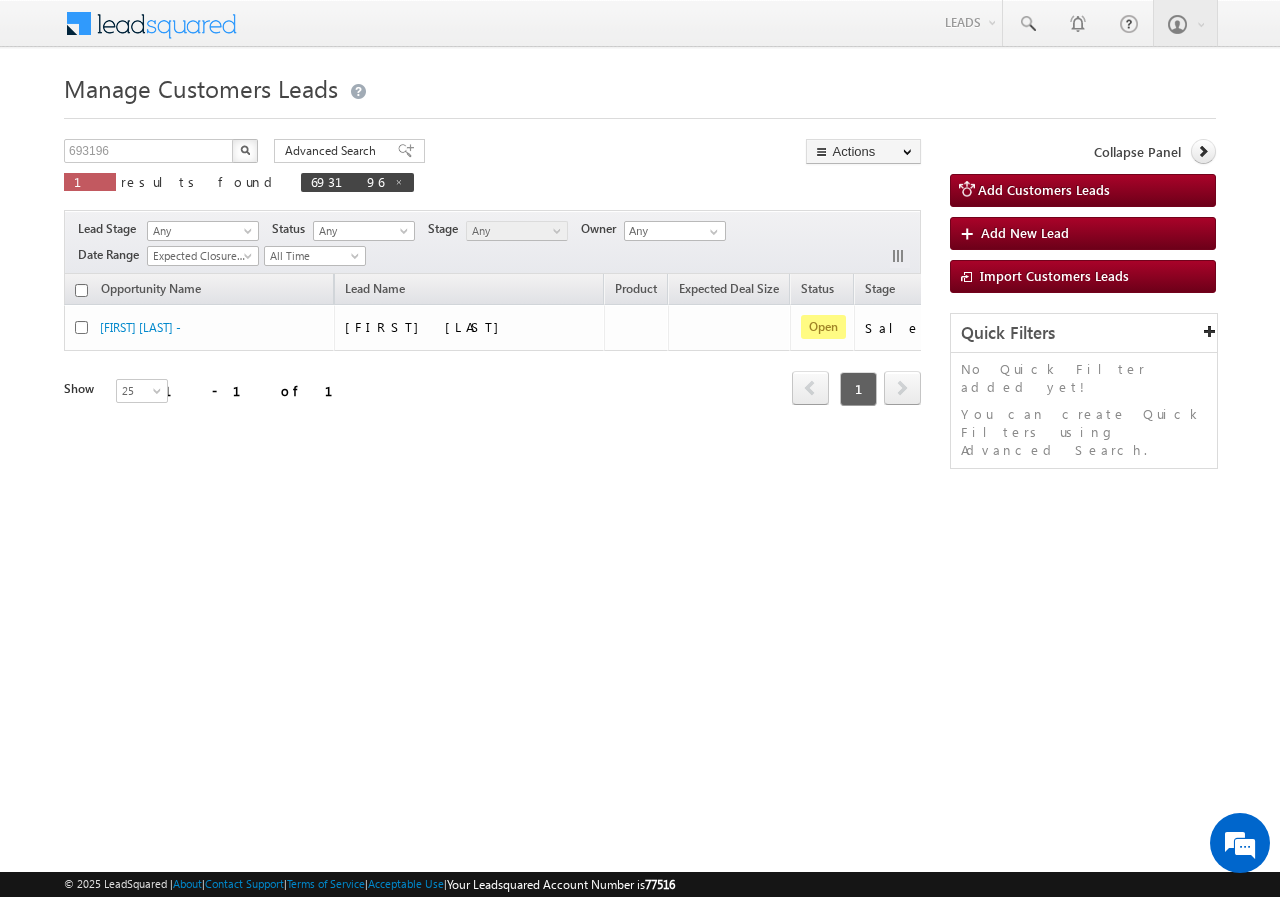 scroll, scrollTop: 0, scrollLeft: 0, axis: both 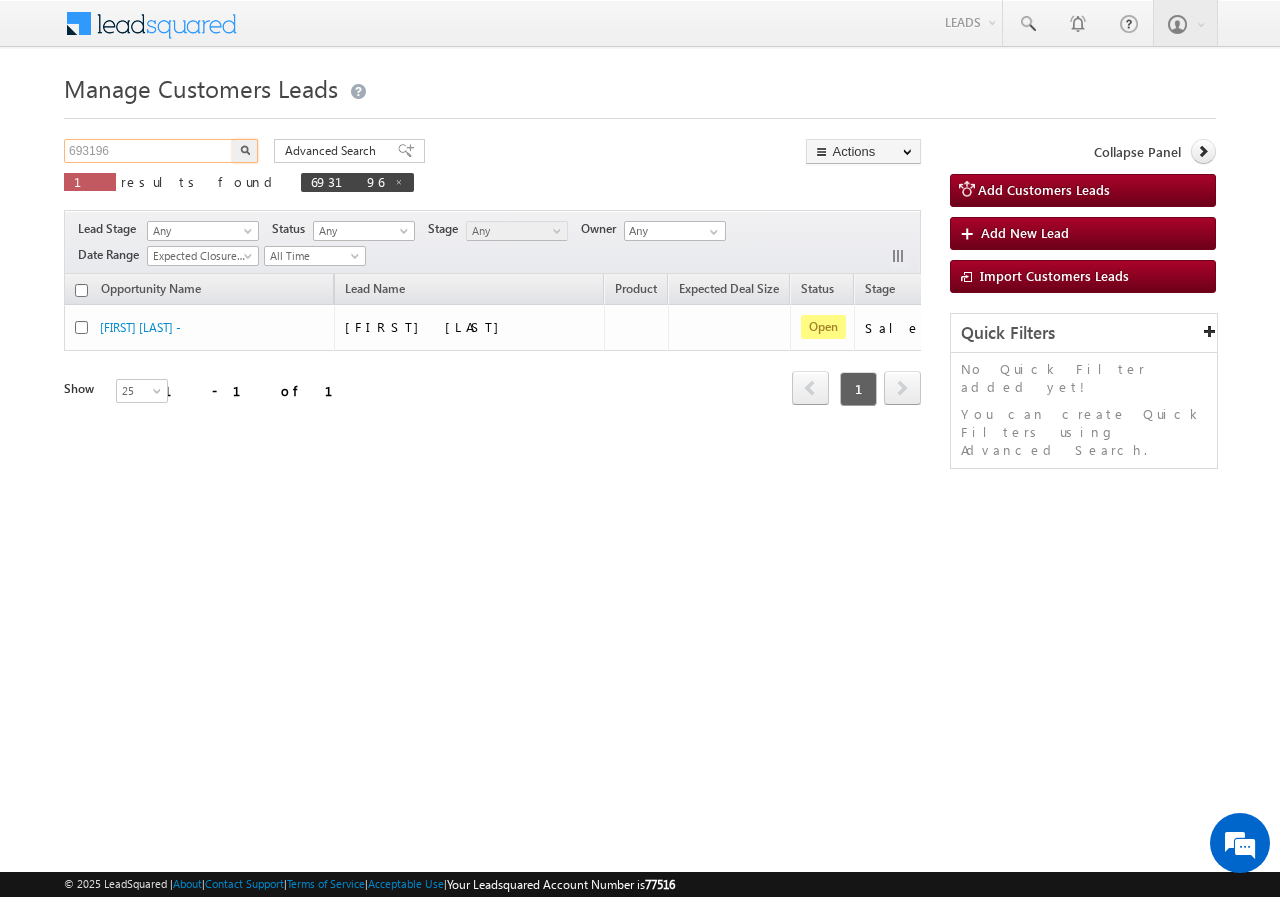 click on "693196" at bounding box center [149, 151] 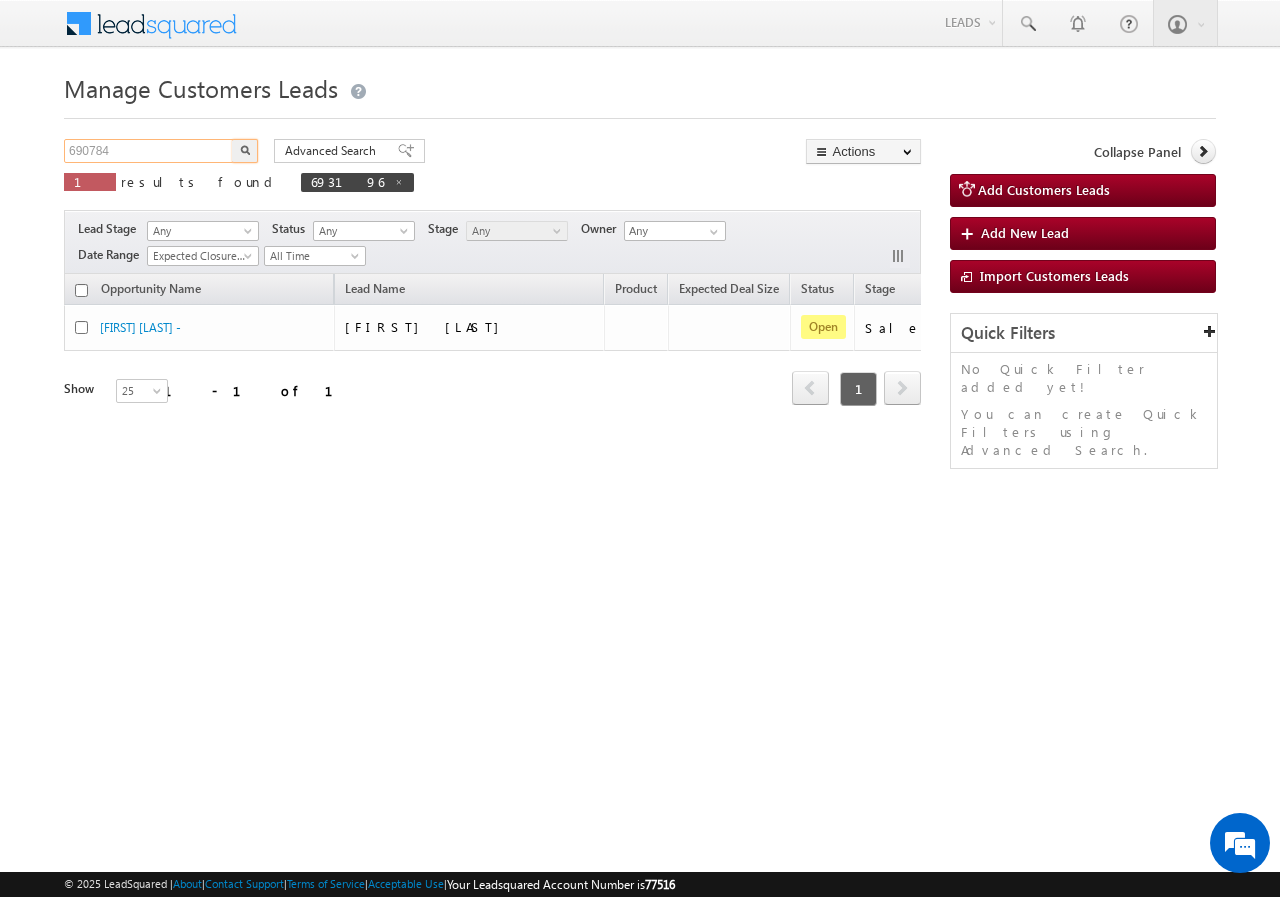 type on "690784" 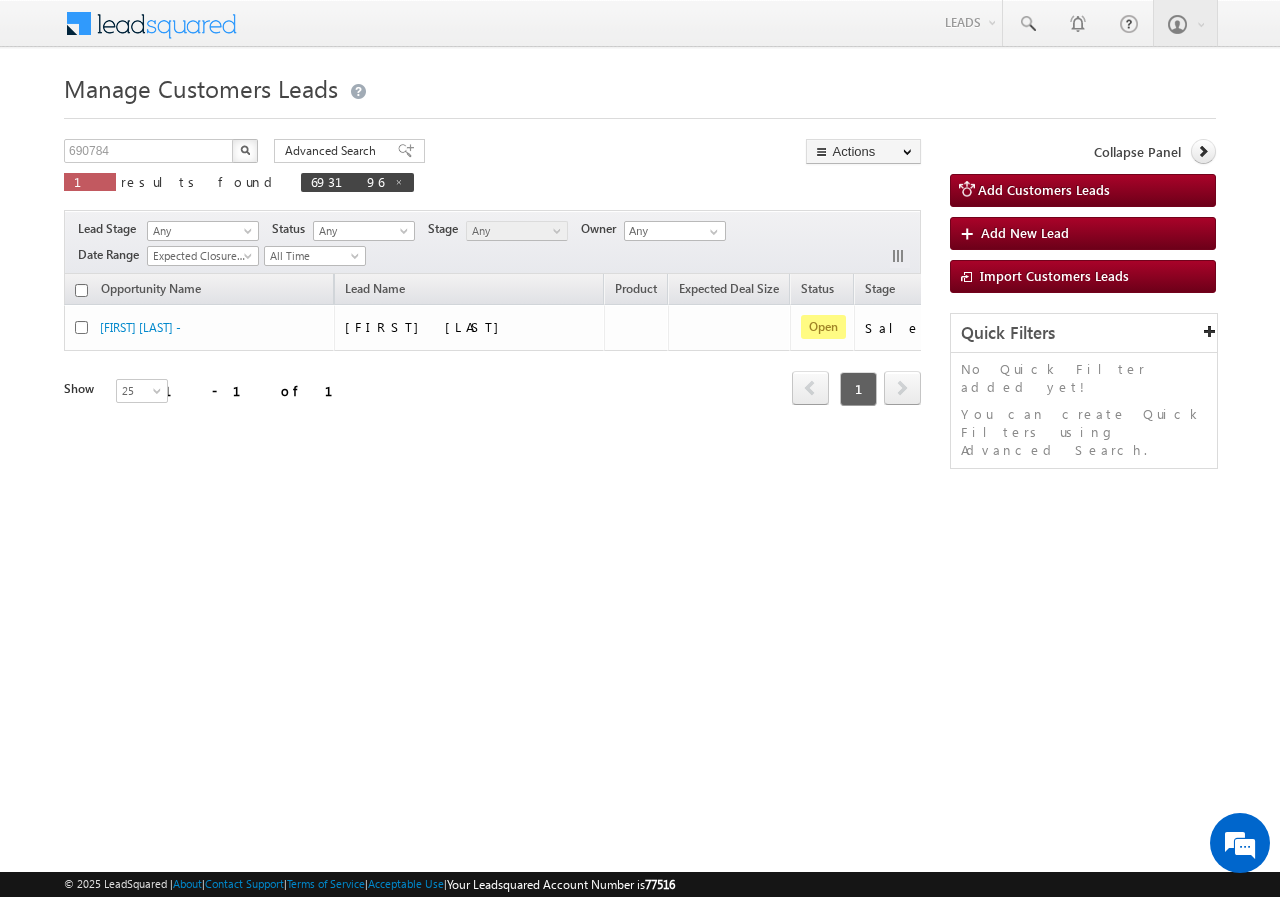 click at bounding box center (245, 150) 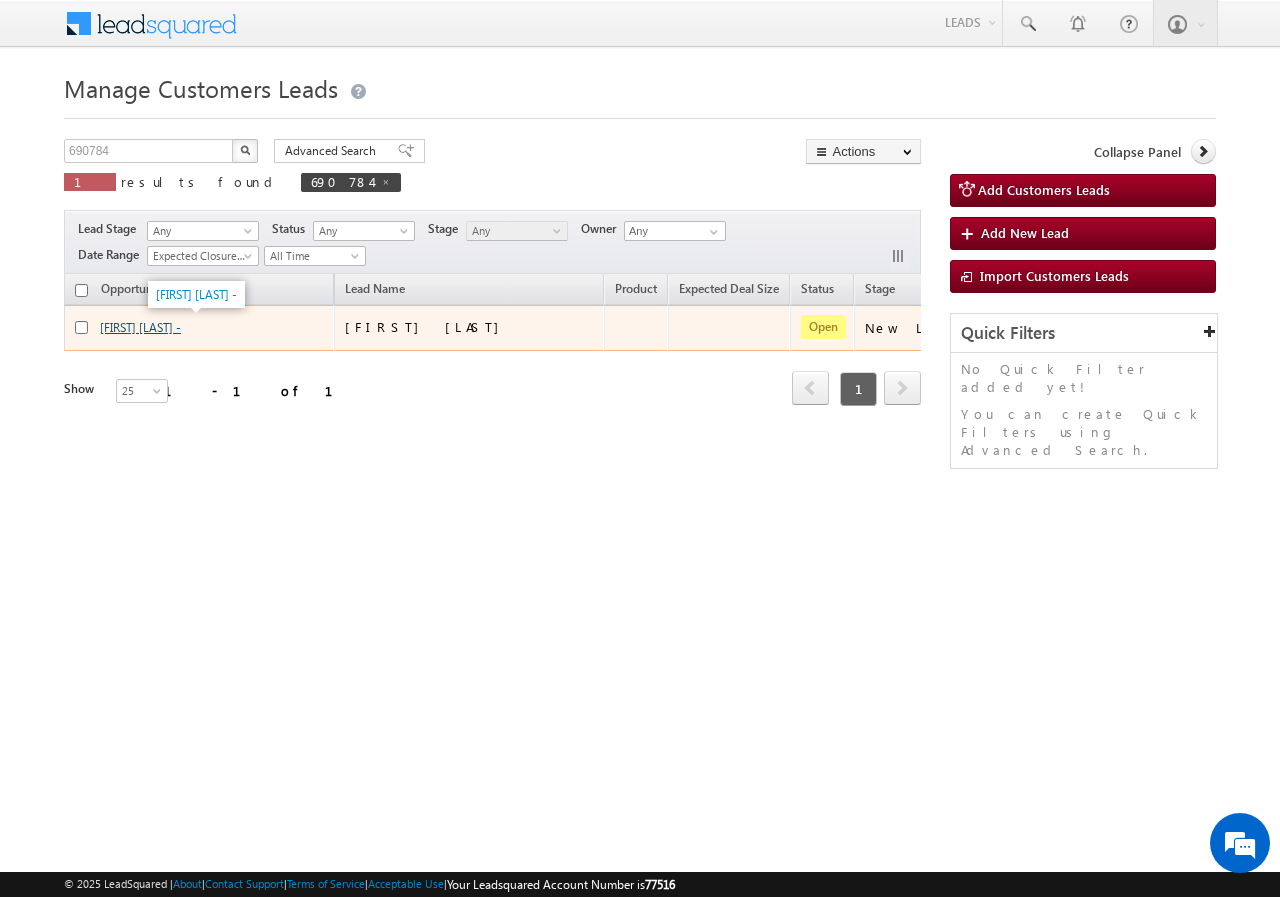click on "[FIRST] [LAST]  -" at bounding box center (140, 327) 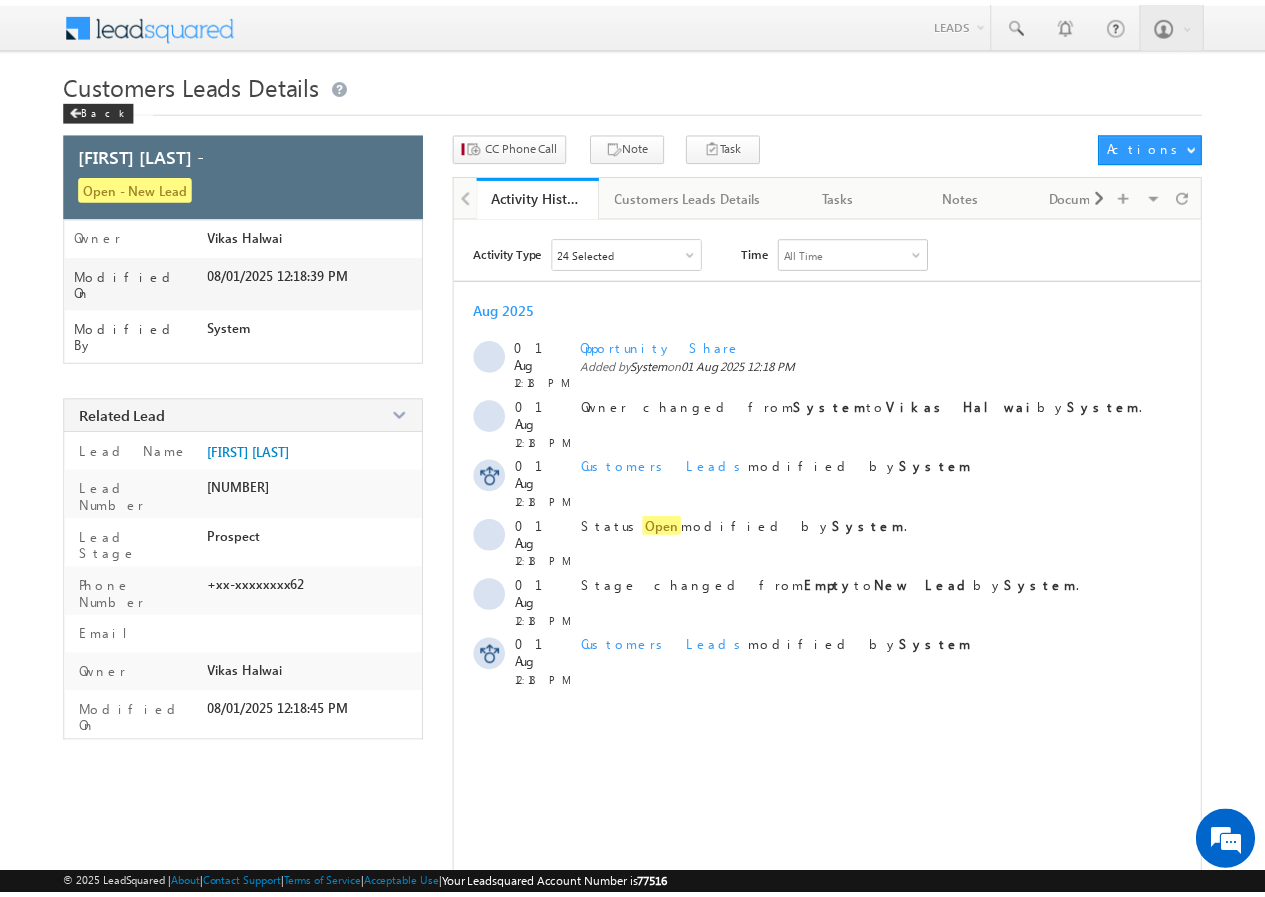 scroll, scrollTop: 0, scrollLeft: 0, axis: both 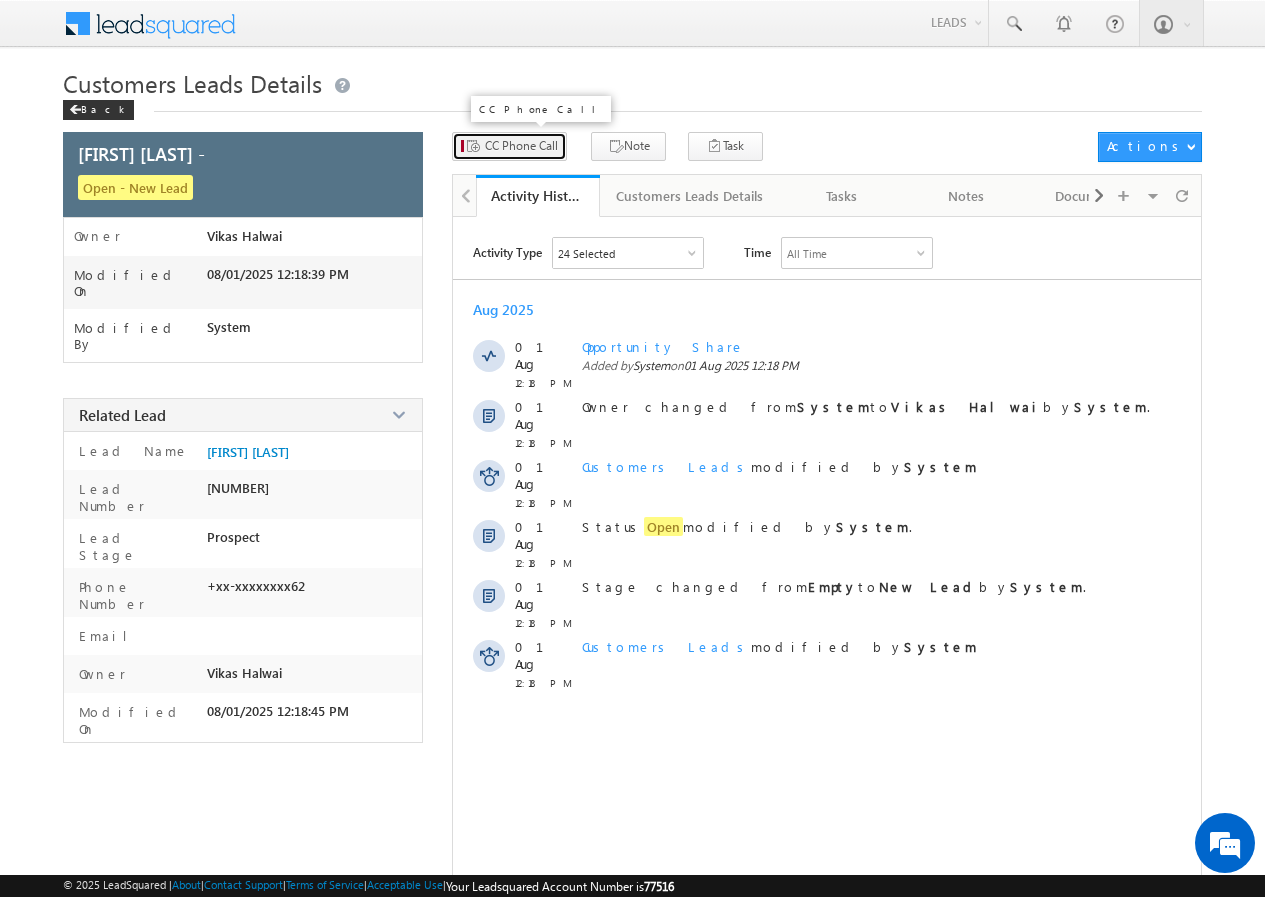 click on "CC Phone Call" at bounding box center [521, 146] 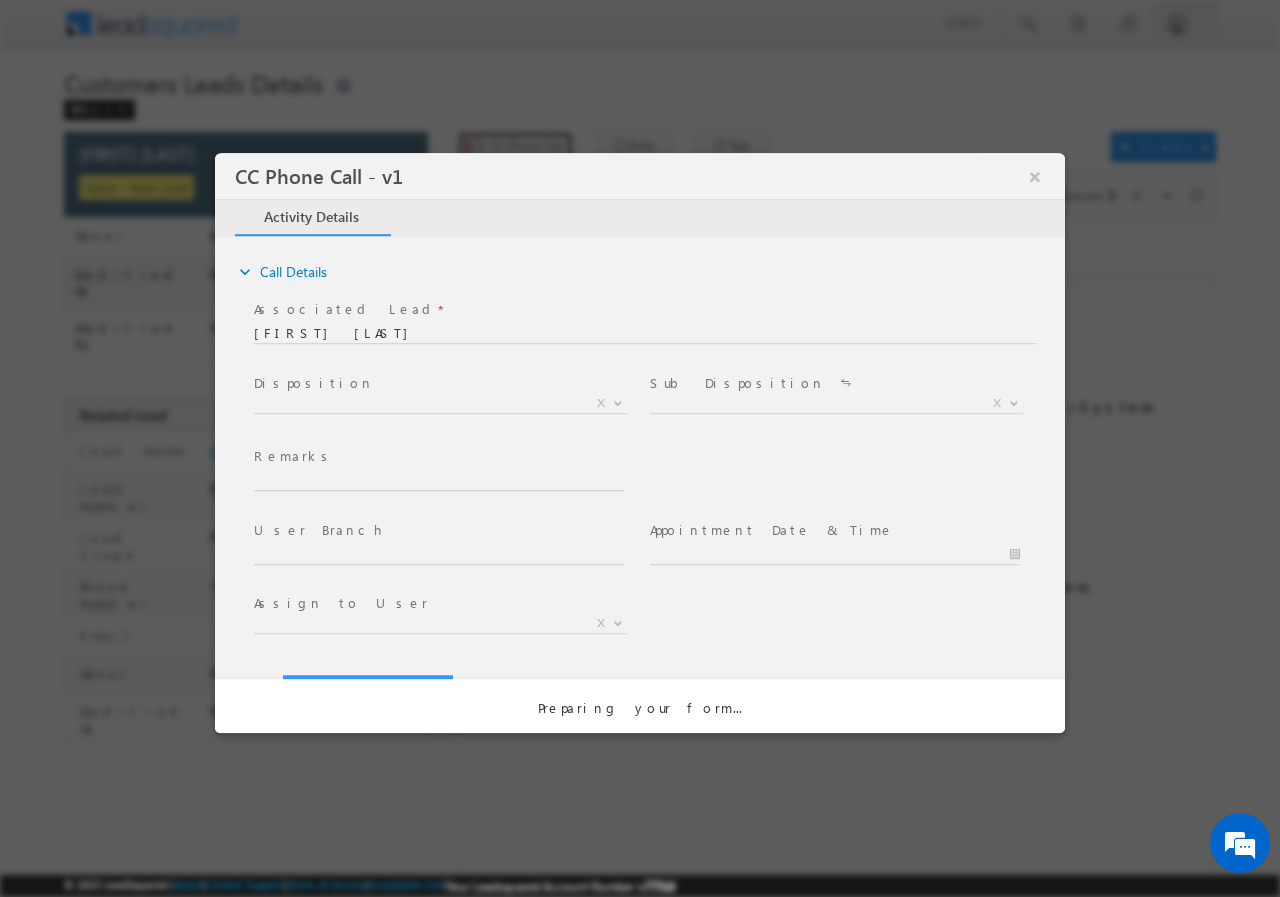 scroll, scrollTop: 0, scrollLeft: 0, axis: both 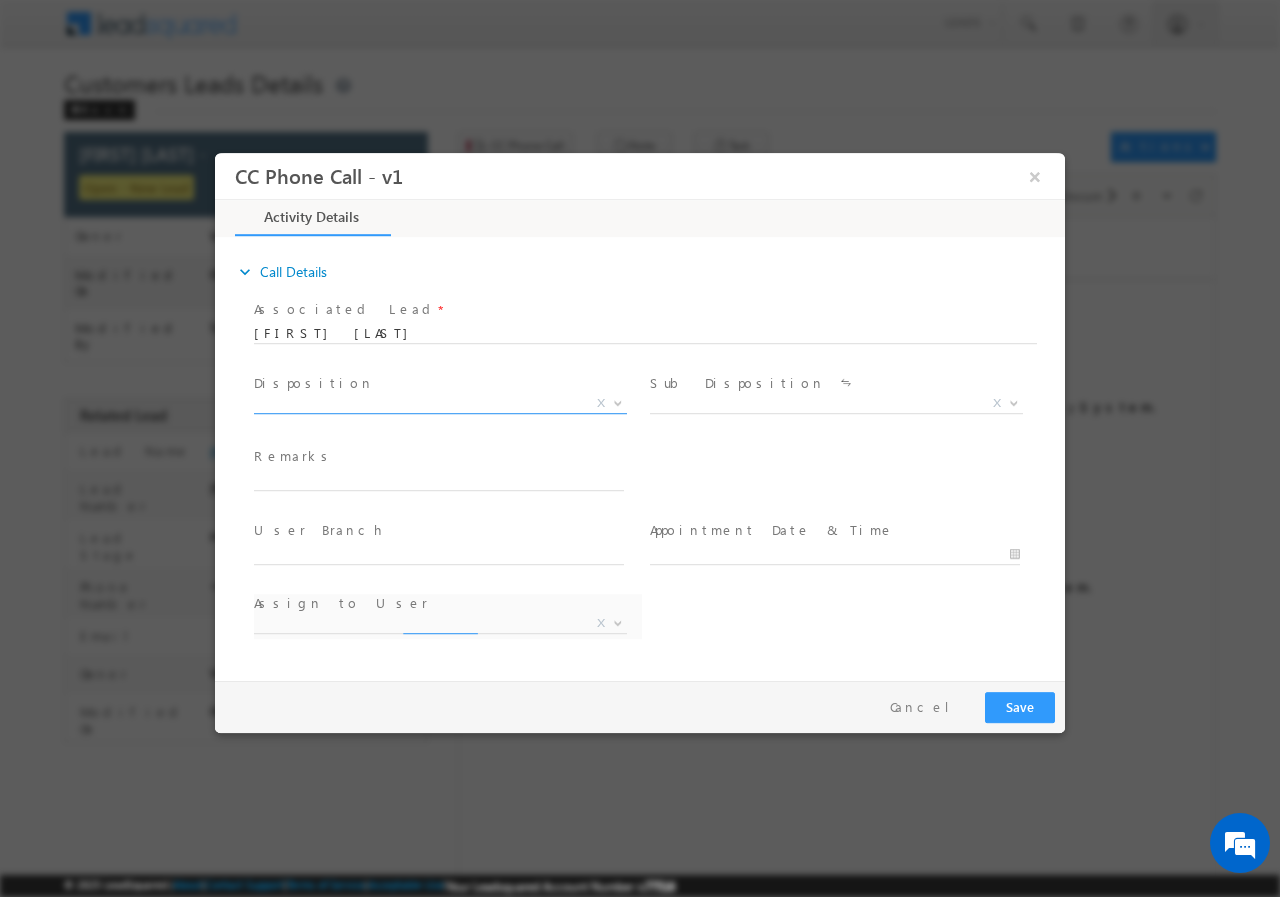 click on "X" at bounding box center (440, 403) 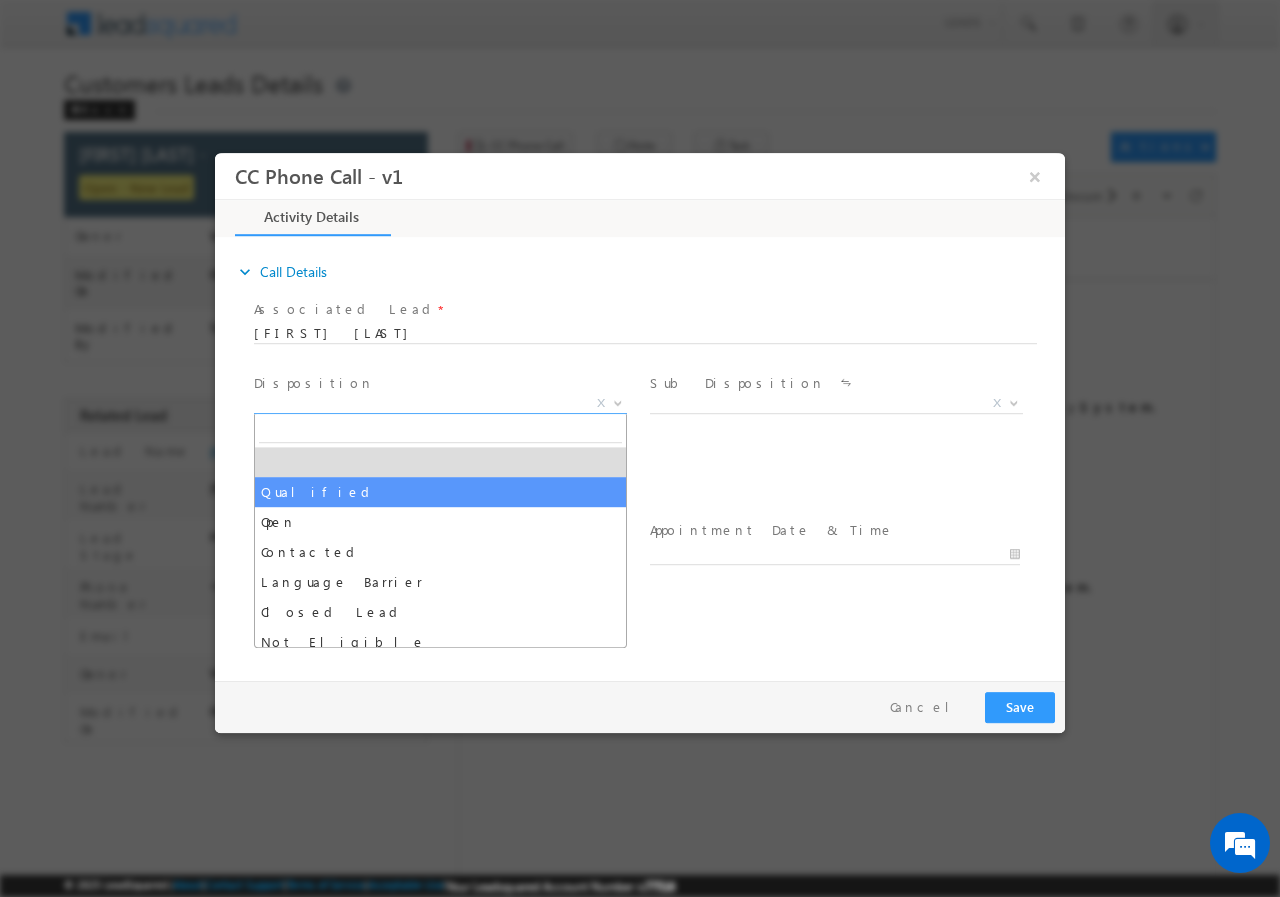 select on "Qualified" 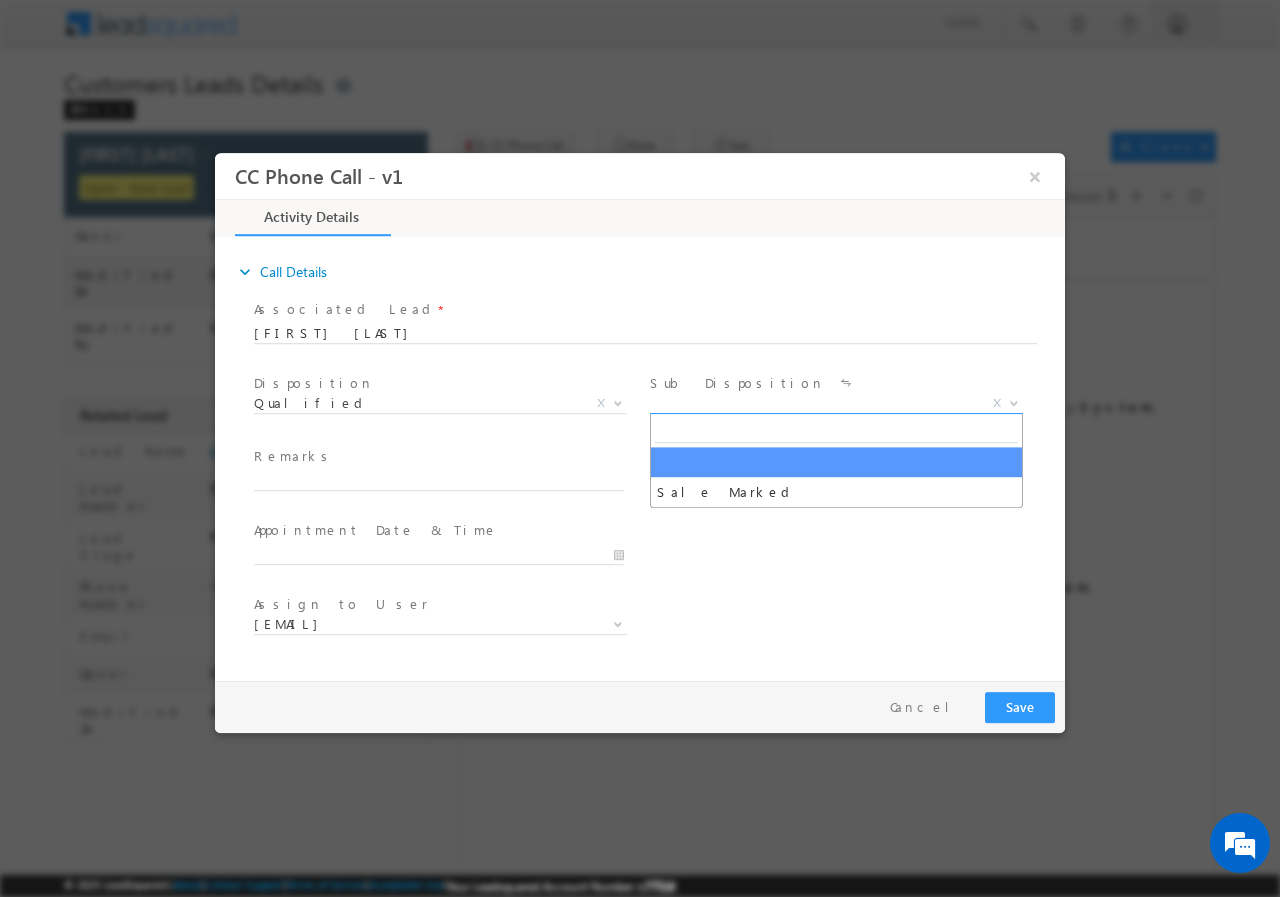 click on "X" at bounding box center (836, 403) 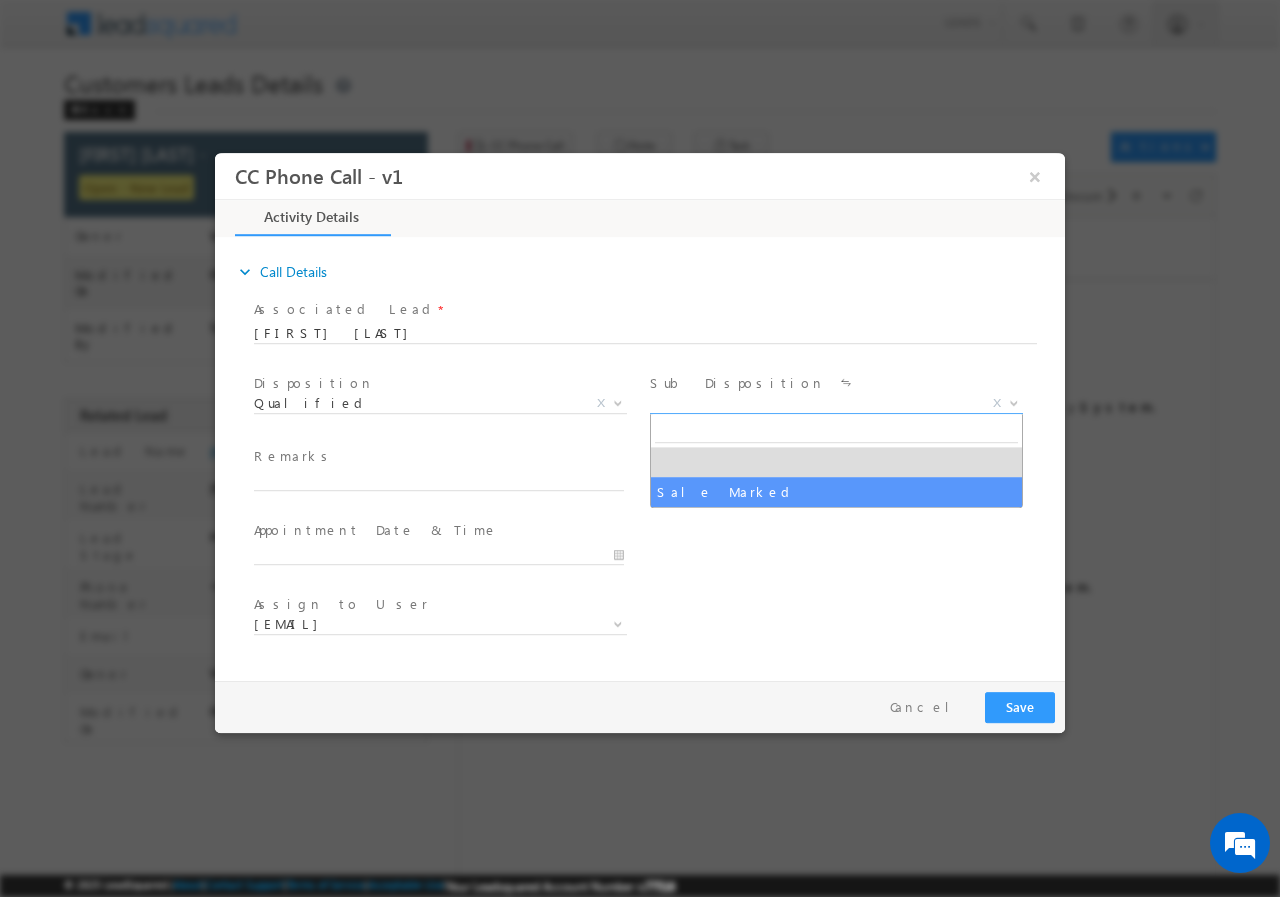 select on "Sale Marked" 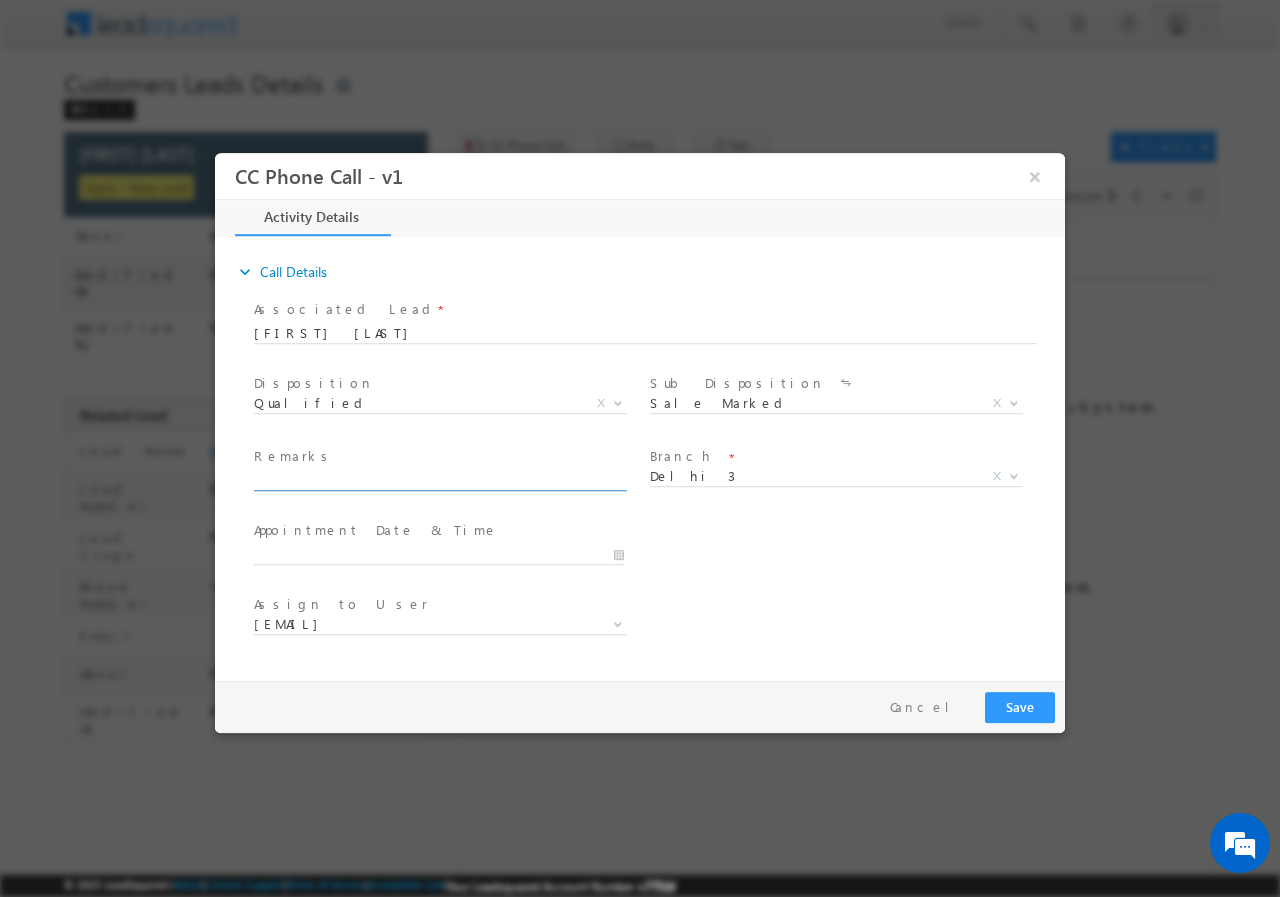 click at bounding box center (439, 480) 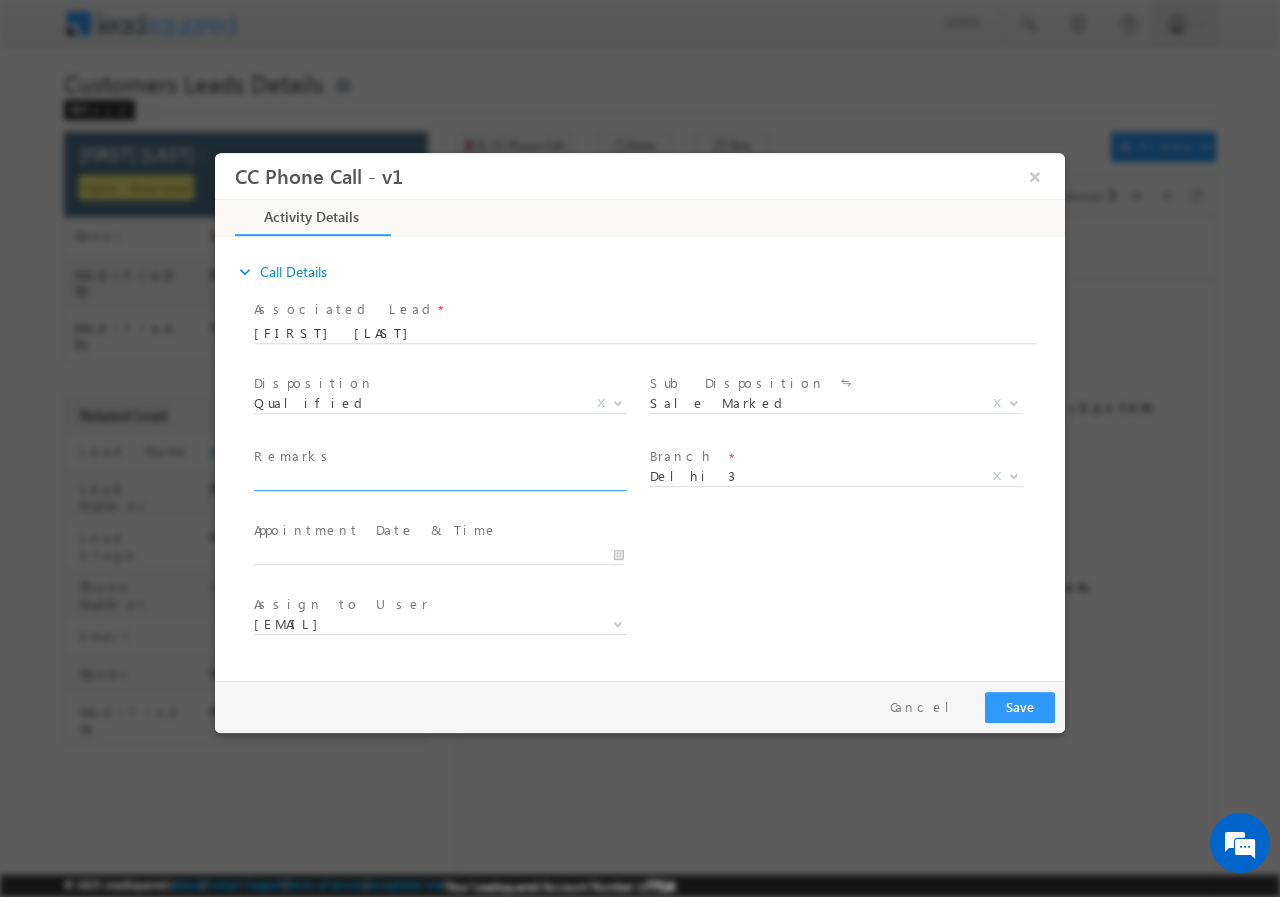 paste on "[NUMBER]// VB_Interested//[FIRST] [LAST]//[PHONE]//P+C//loan req-10L// PV-7L//self emp-60k//AGE-[AGE]// [POSTAL_CODE]-[CITY]// property pincode-[POSTAL_CODE]// Cx is ready to meet RM on thursday 7Th august" 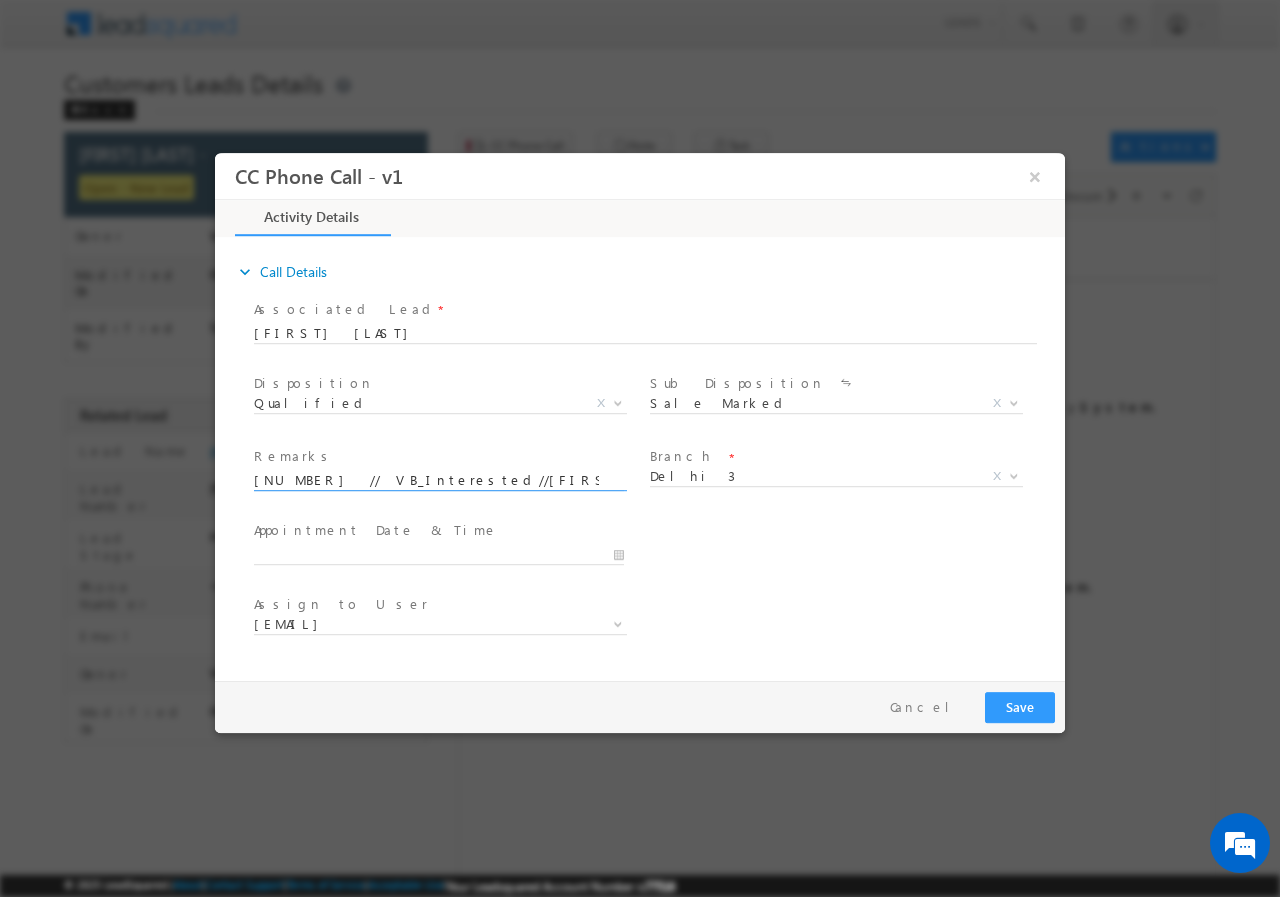 scroll, scrollTop: 0, scrollLeft: 830, axis: horizontal 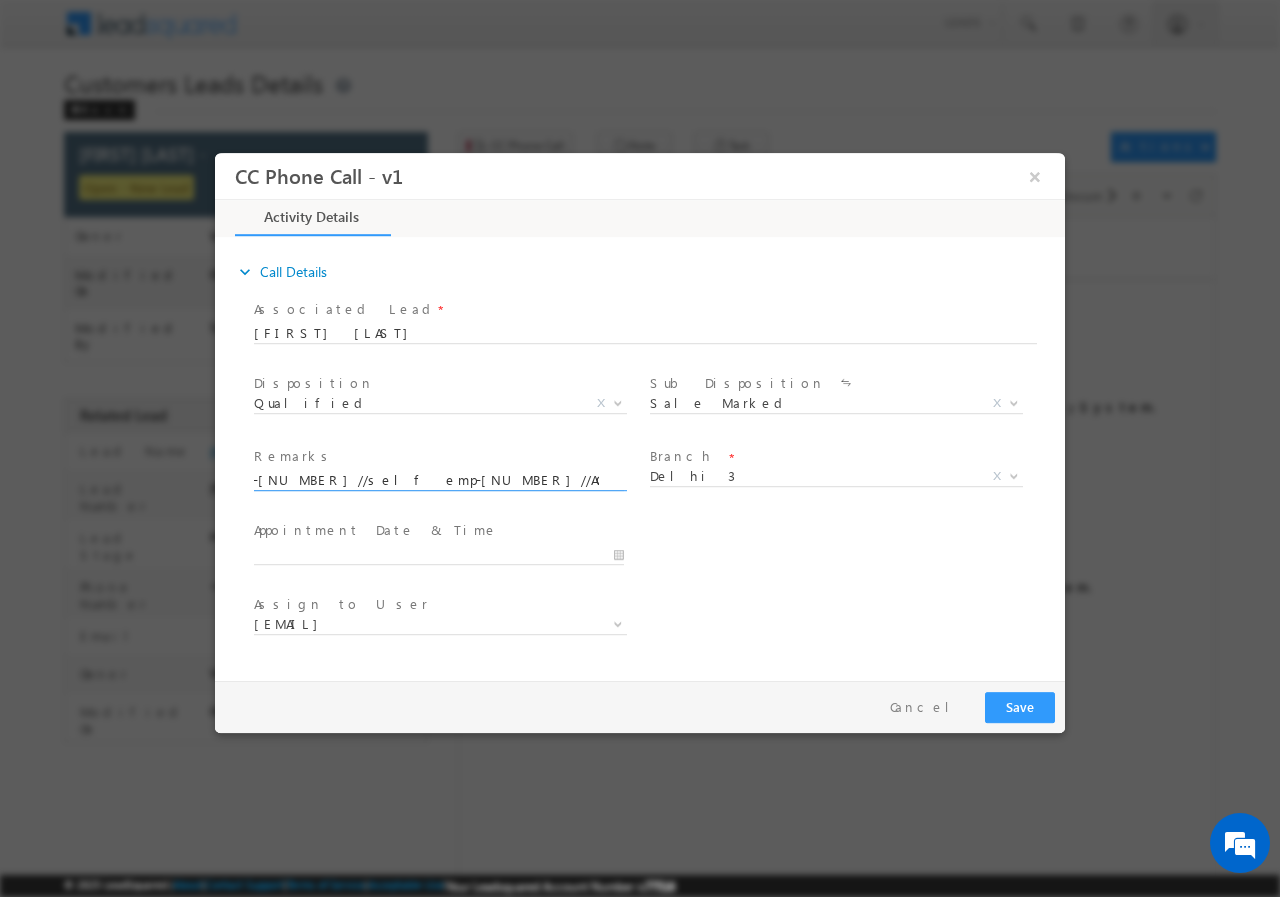 type on "[NUMBER]// VB_Interested//[FIRST] [LAST]//[PHONE]//P+C//loan req-10L// PV-7L//self emp-60k//AGE-[AGE]// [POSTAL_CODE]-[CITY]// property pincode-[POSTAL_CODE]// Cx is ready to meet RM on thursday 7Th august" 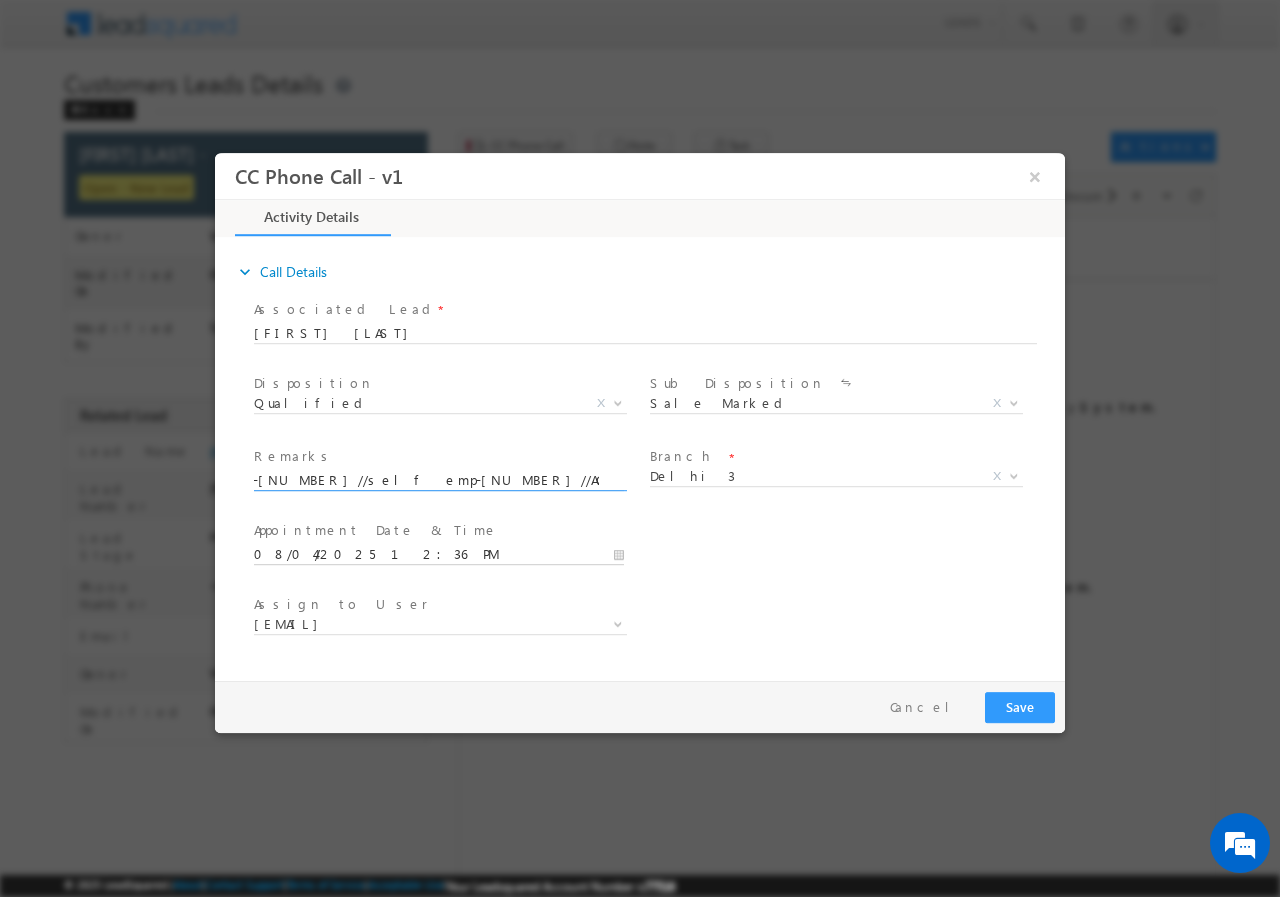 click on "08/04/2025 12:36 PM" at bounding box center (439, 554) 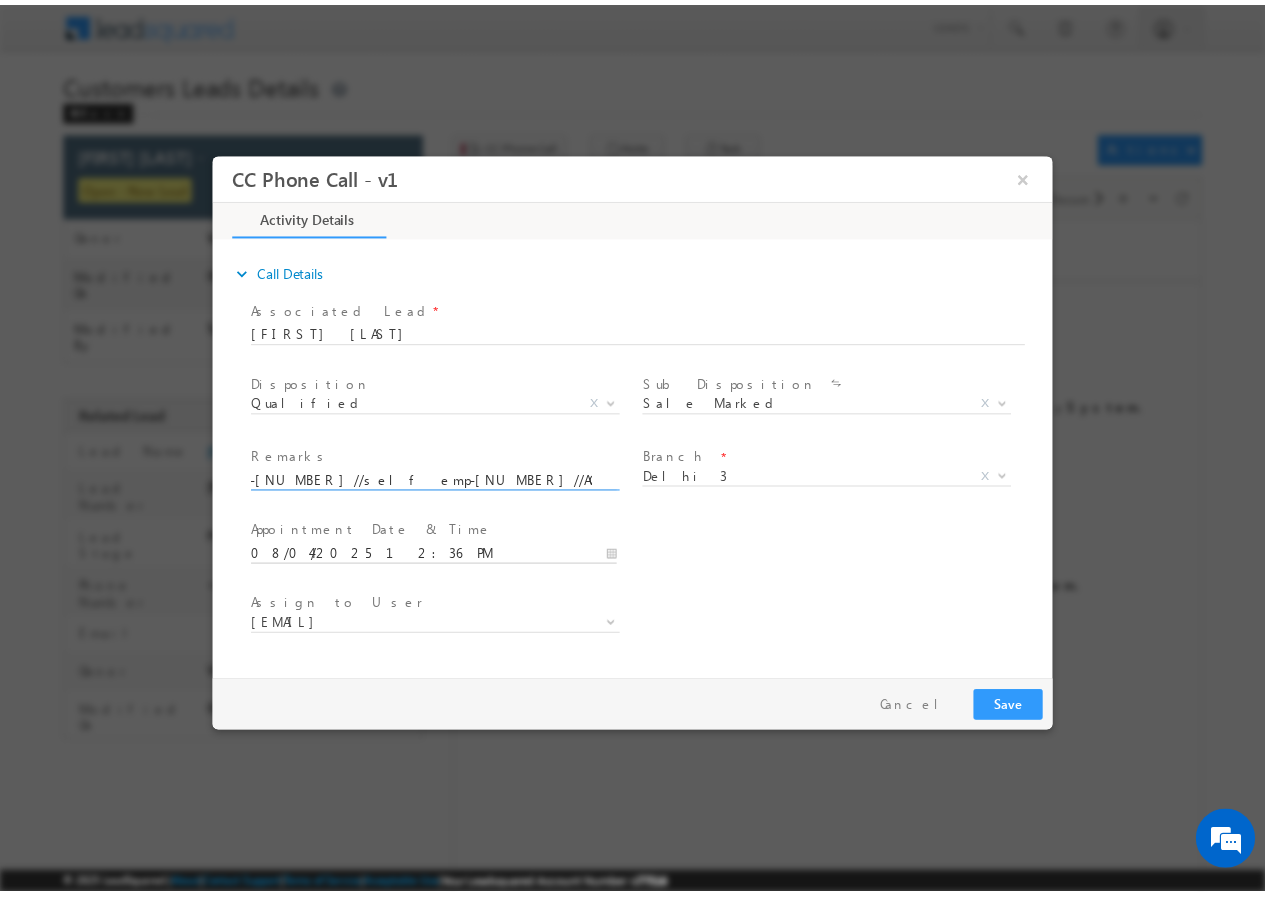 scroll, scrollTop: 0, scrollLeft: 0, axis: both 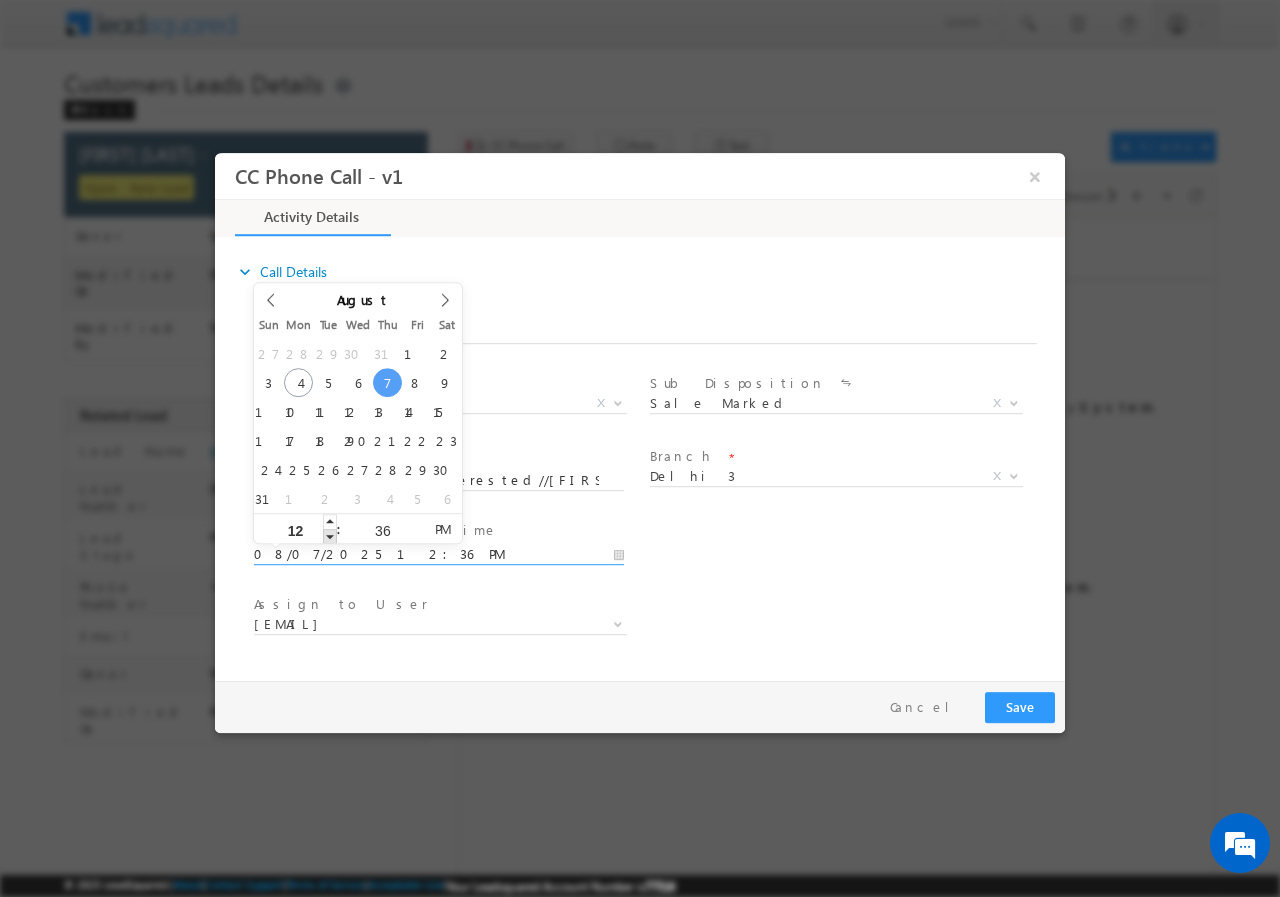 type on "08/07/2025 11:36 AM" 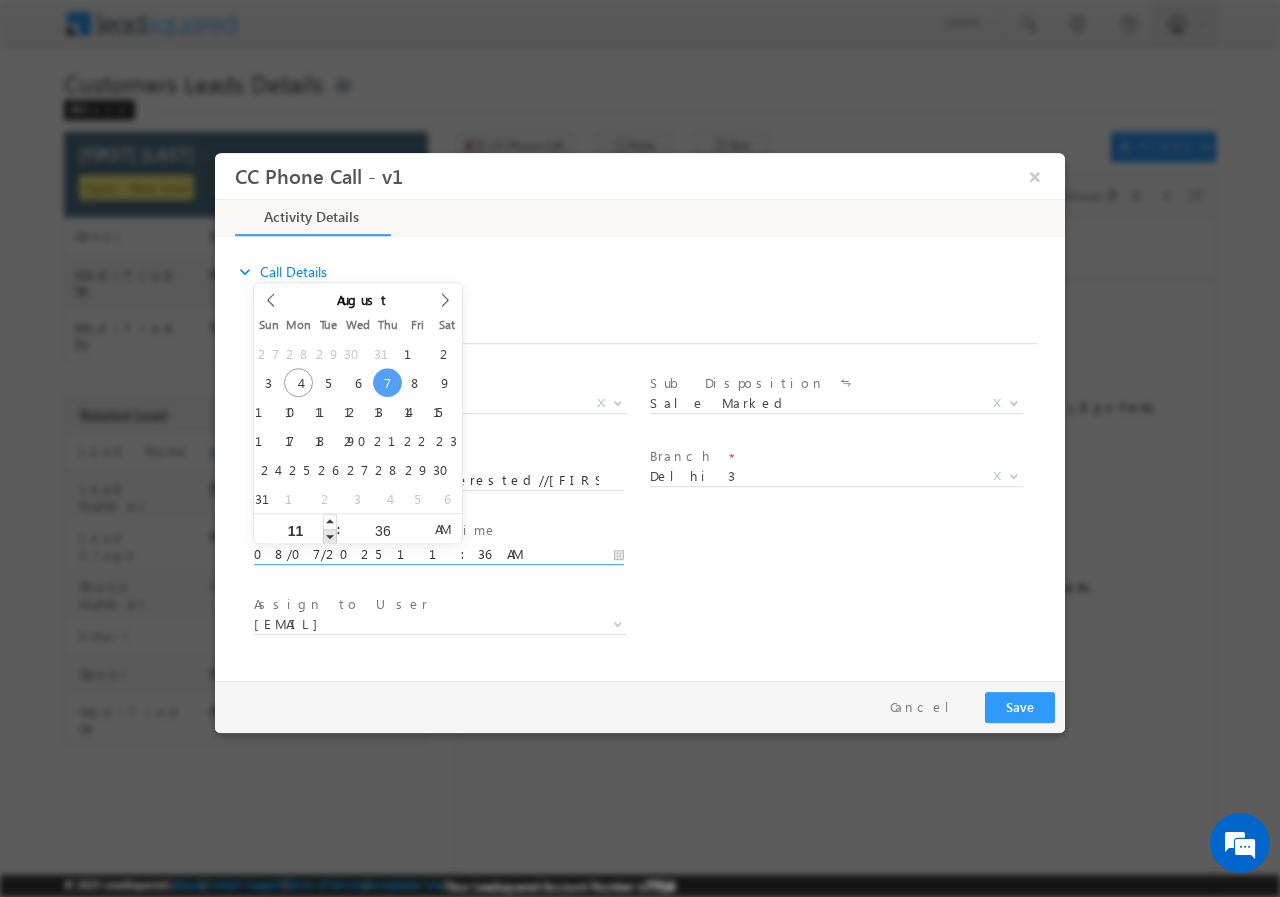click at bounding box center (330, 535) 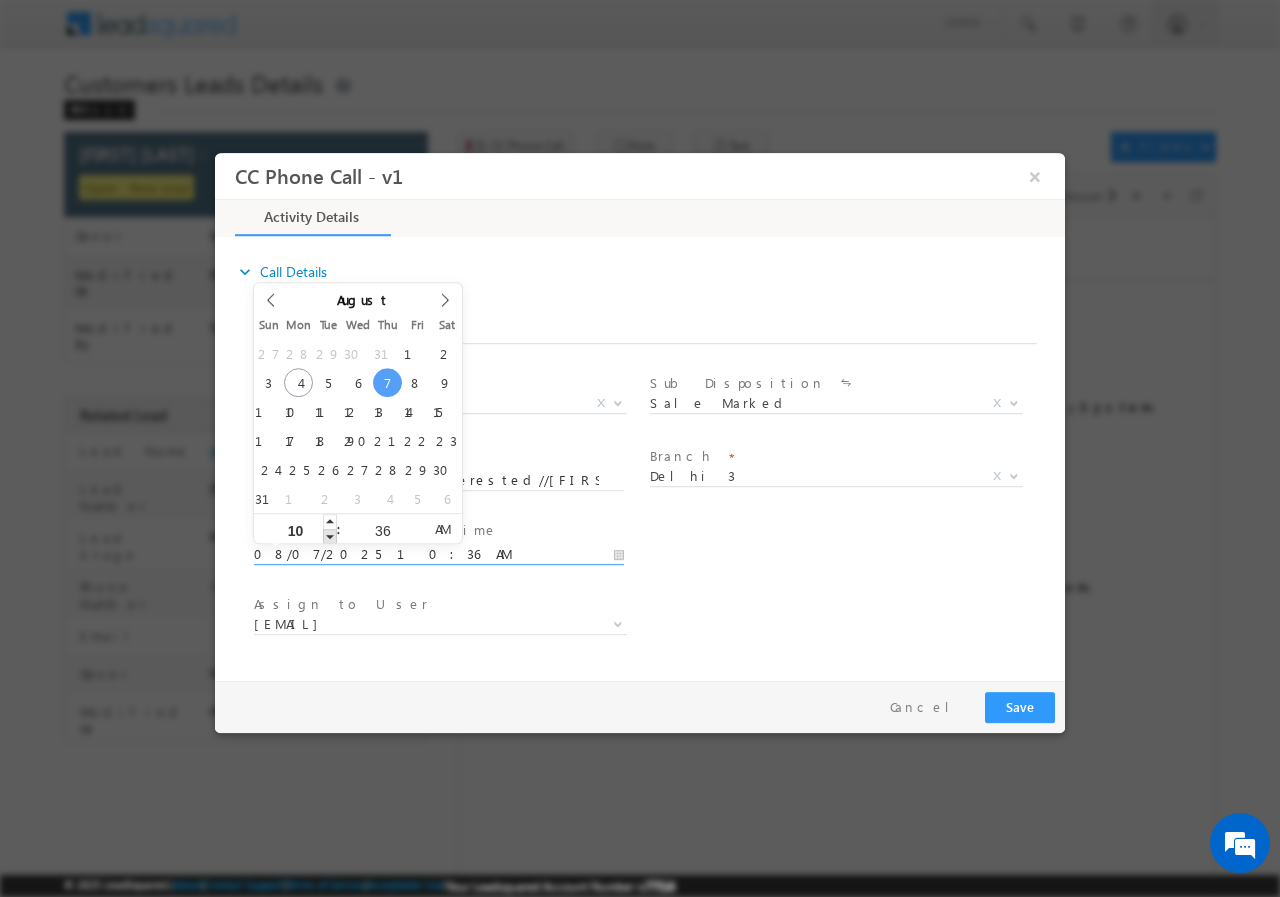 click at bounding box center [330, 535] 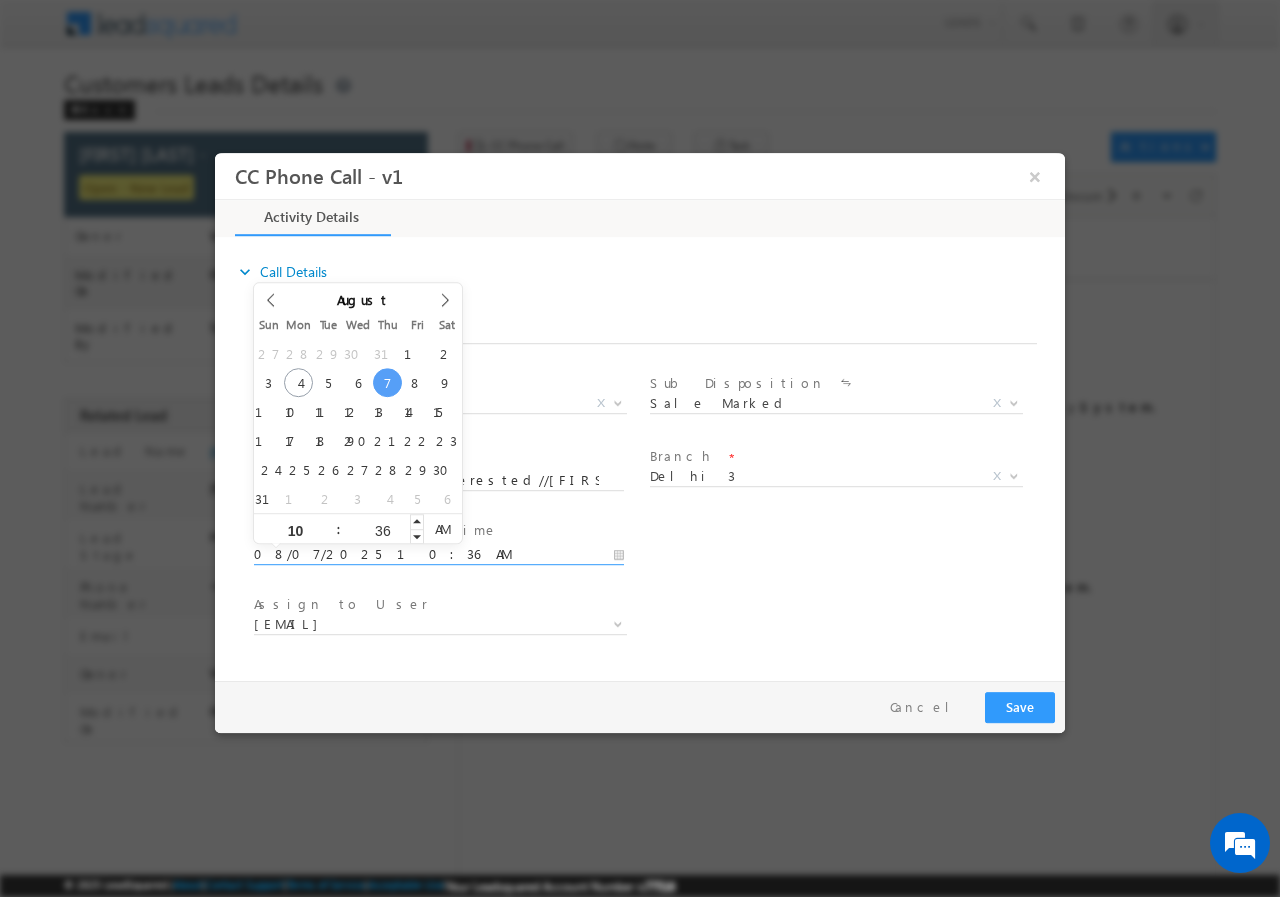 click on "36" at bounding box center [382, 529] 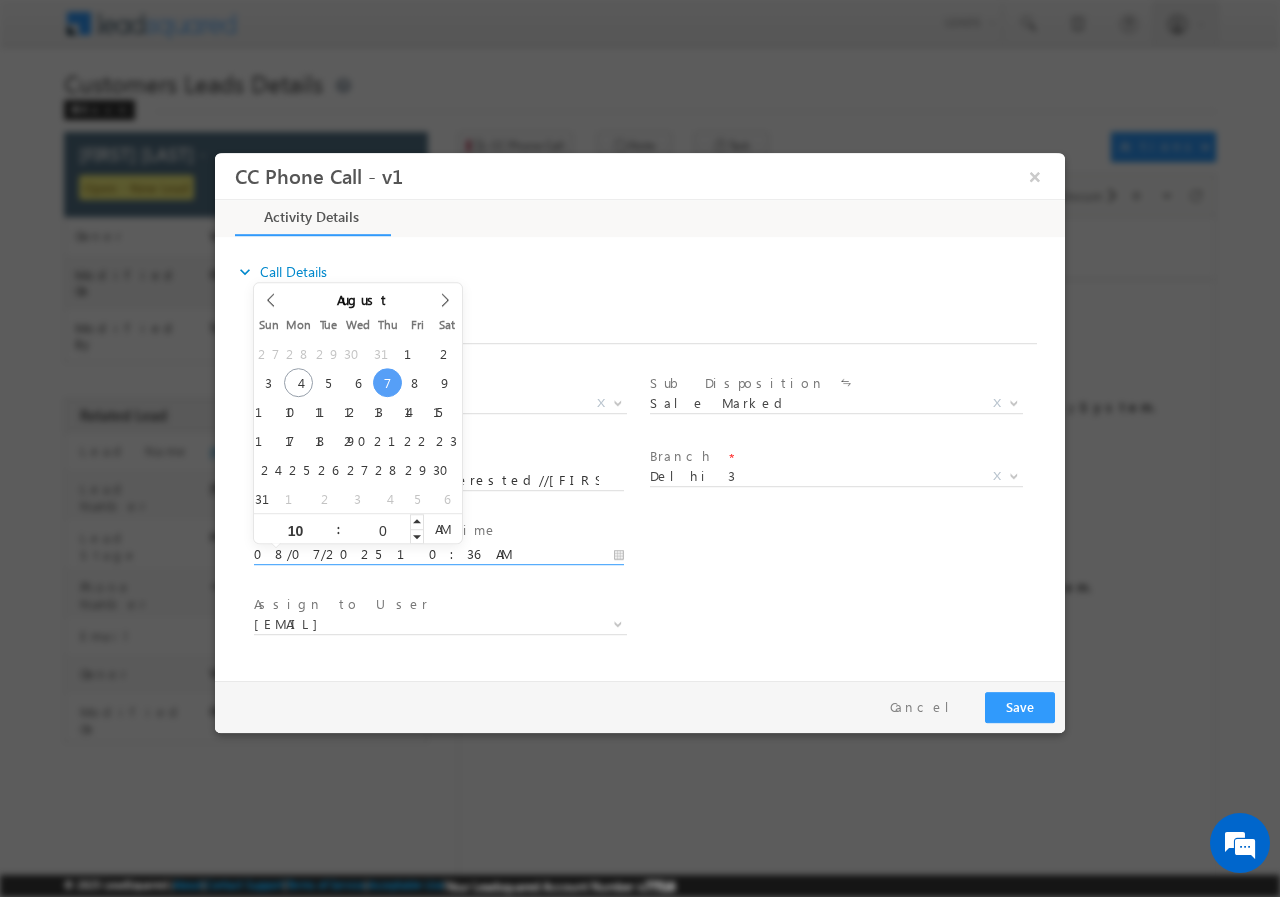 type on "00" 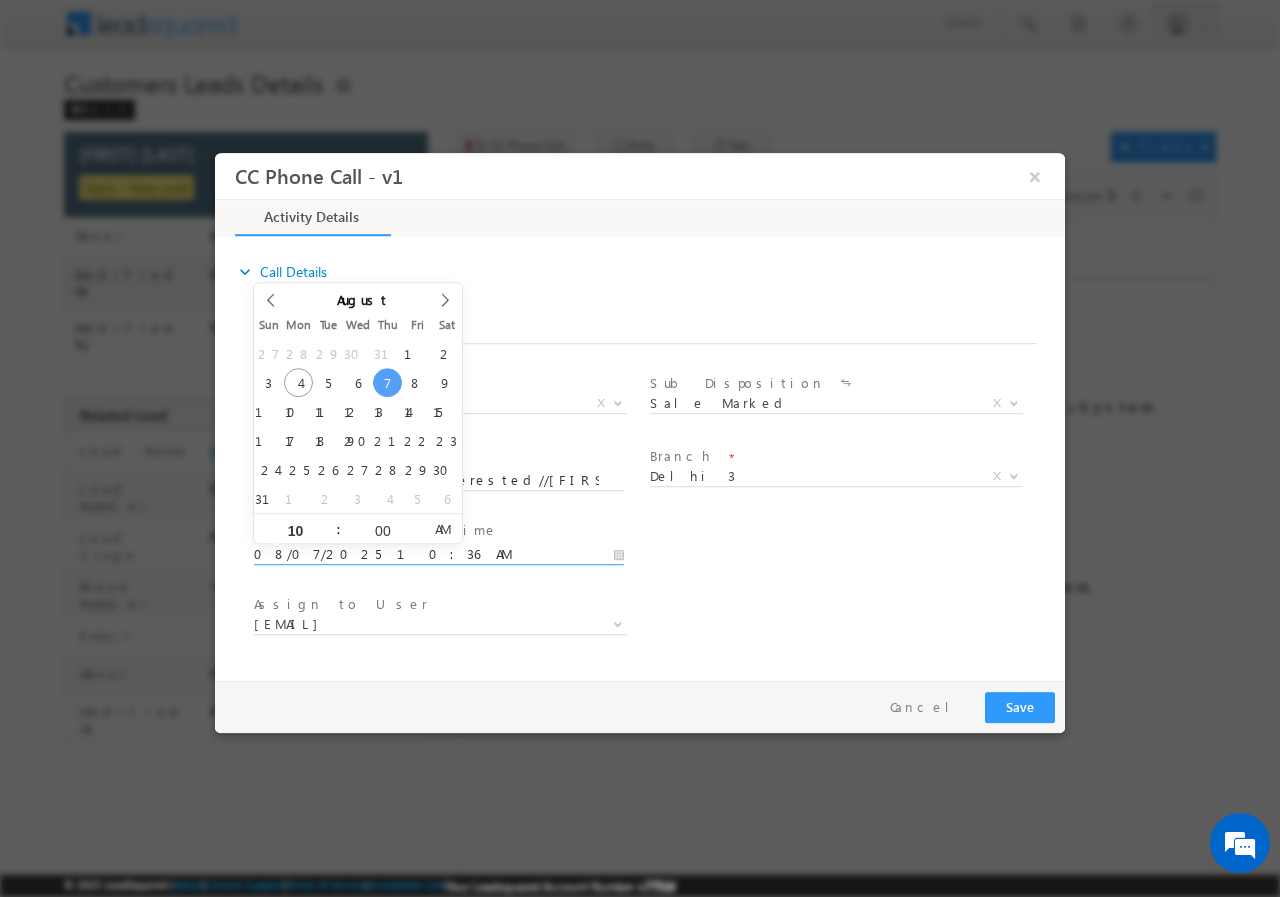 type on "08/07/2025 10:00 AM" 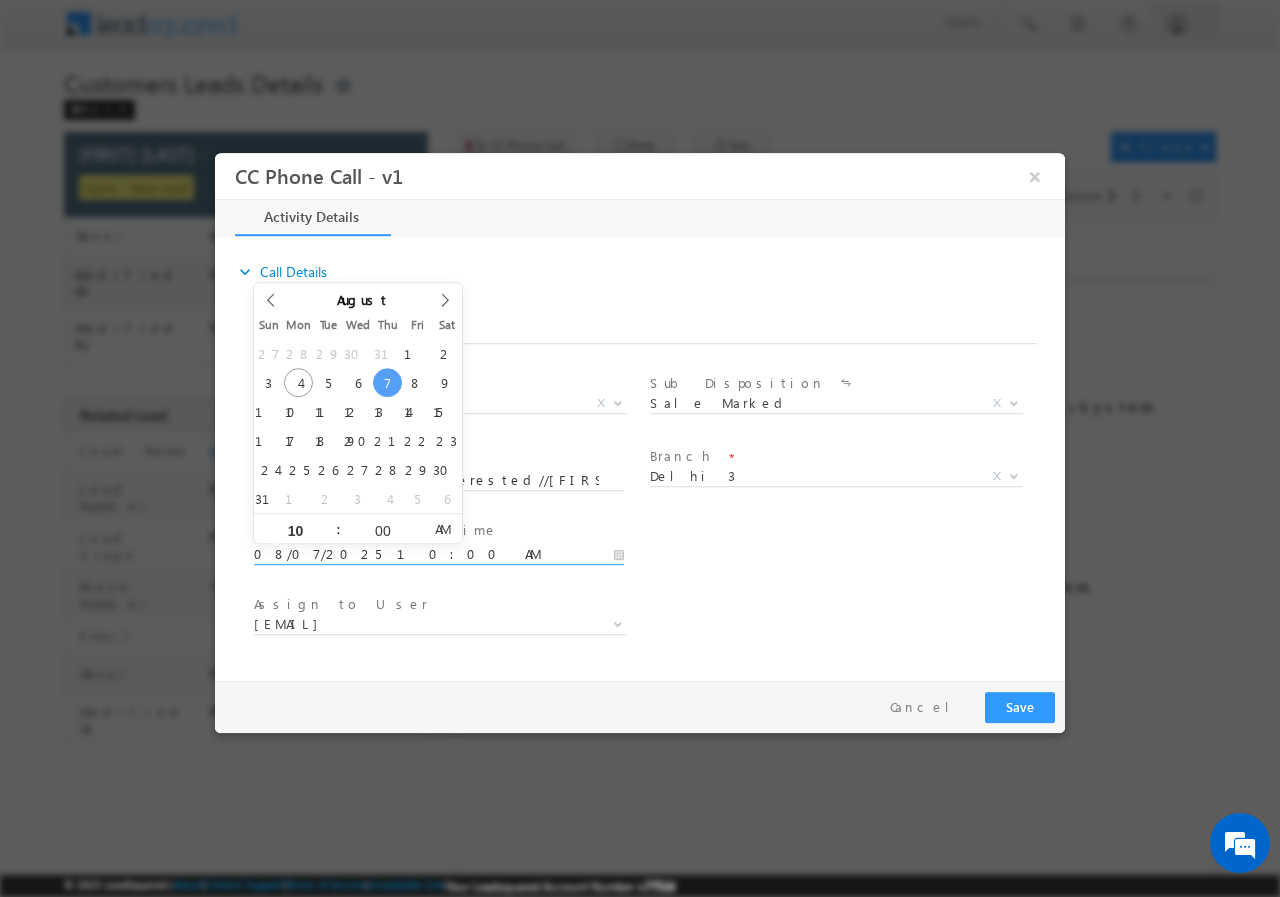 click on "User Branch
*
Appointment Date & Time
*
08/07/2025 10:00 AM" at bounding box center (657, 552) 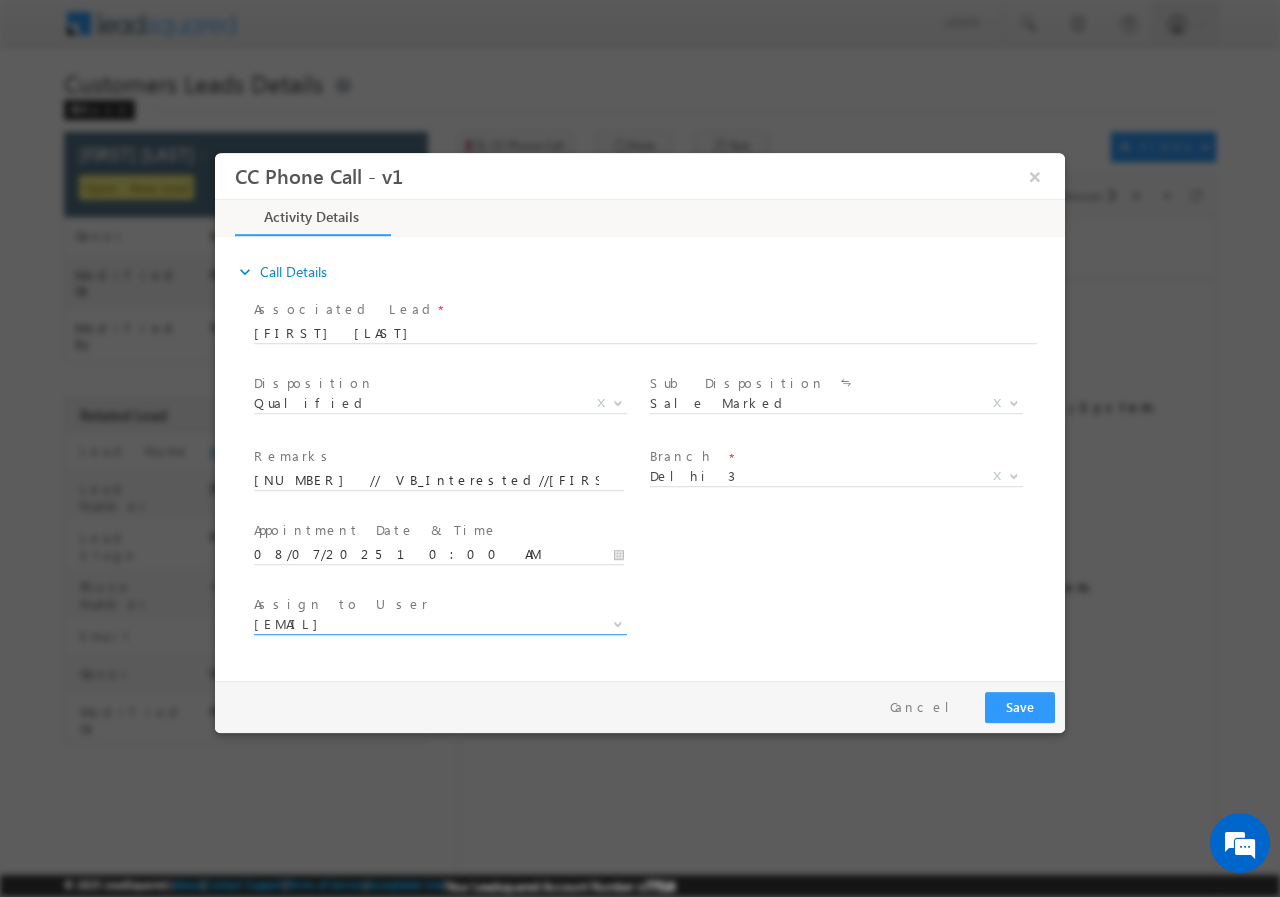 click on "annupriya.singh@sgrlimited.in" at bounding box center (416, 623) 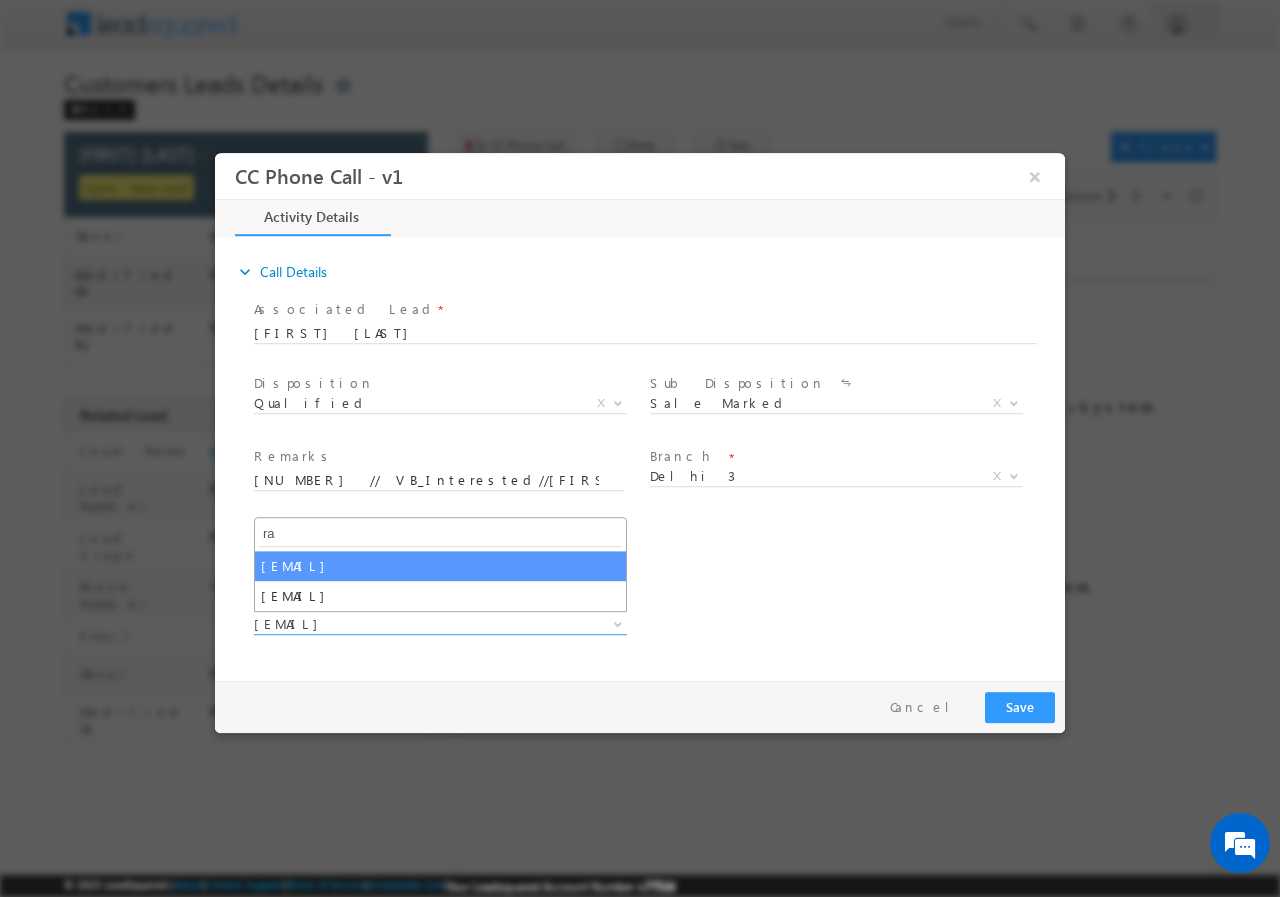 type on "r" 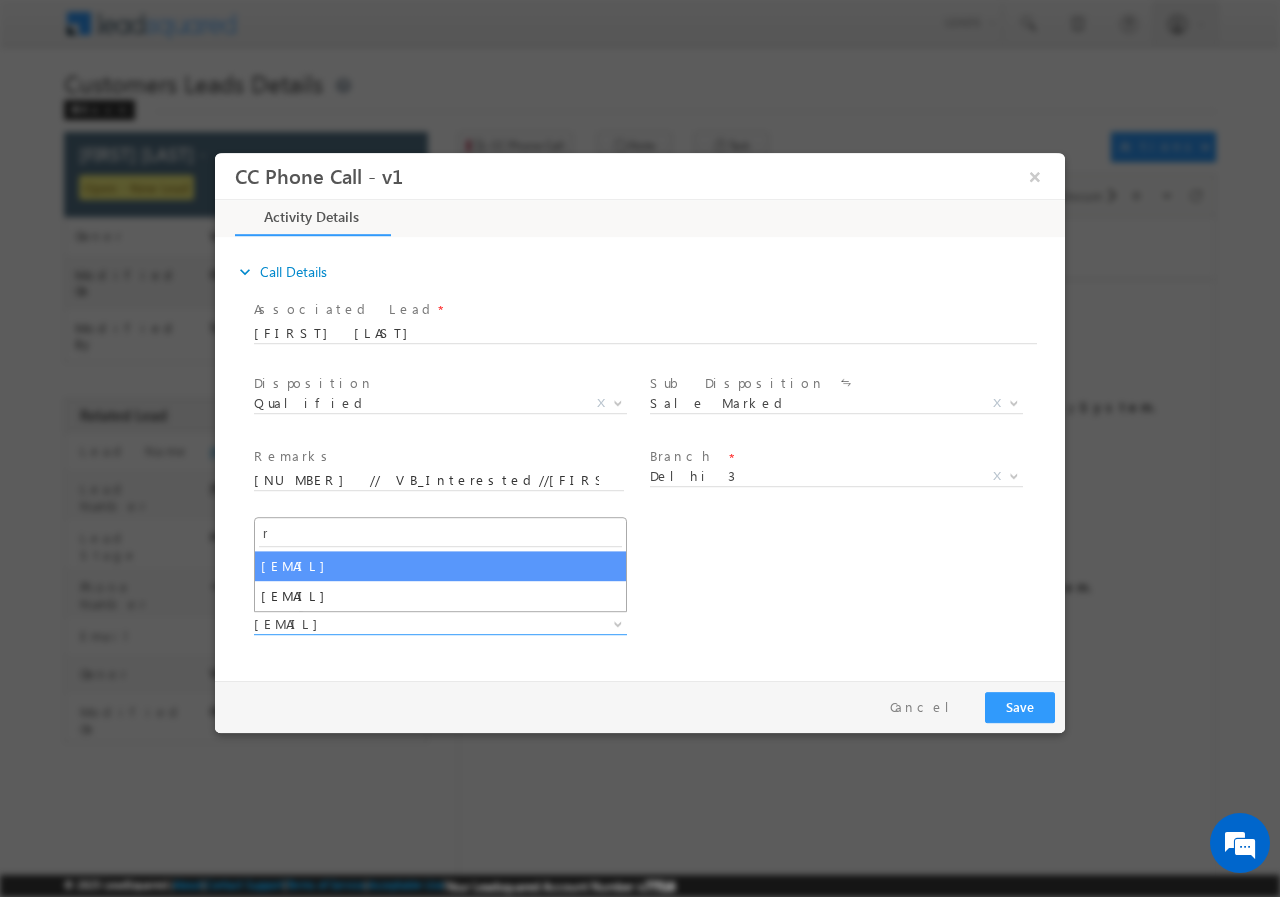 type 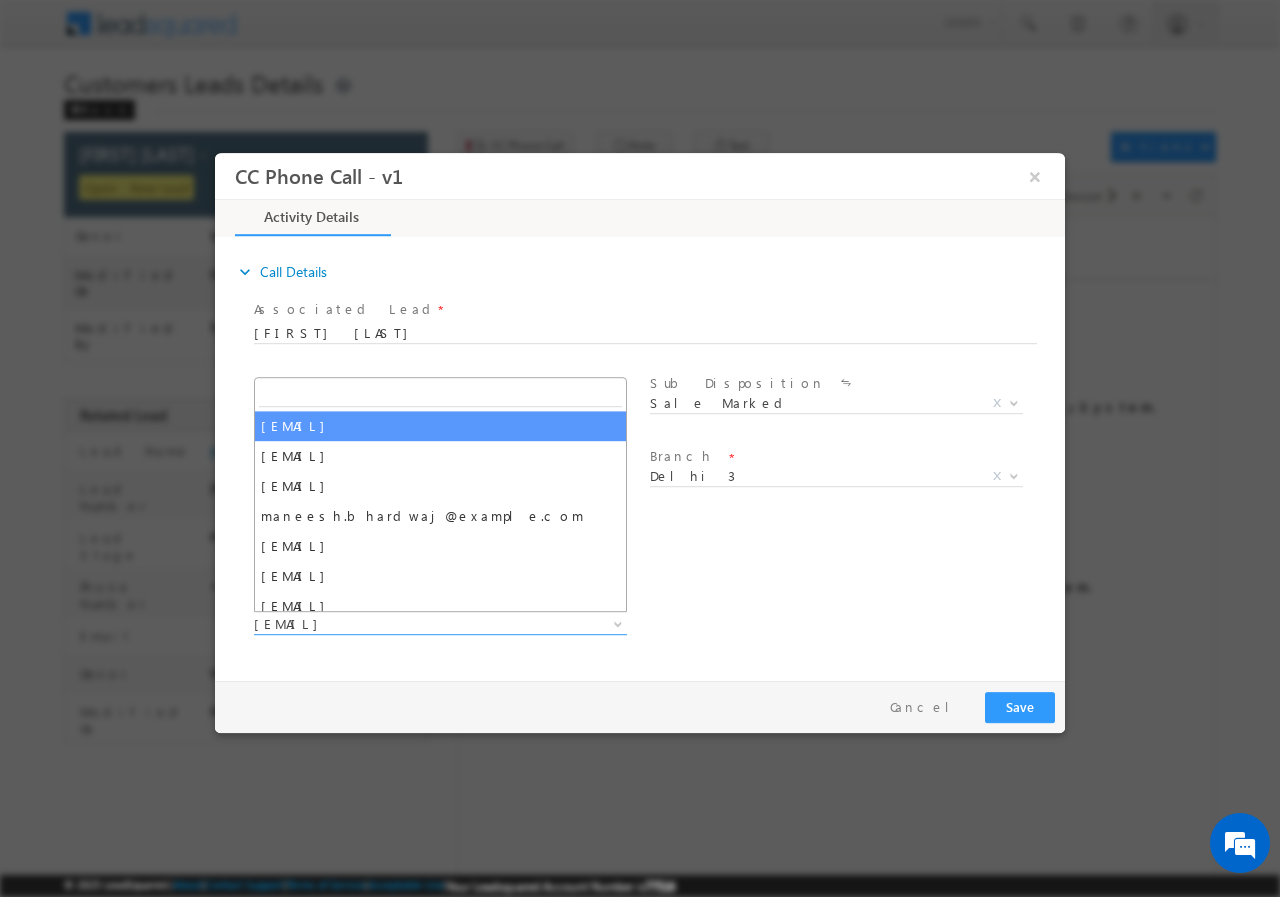 click on "User Branch
*
Appointment Date & Time
*
08/07/2025 10:00 AM" at bounding box center [657, 552] 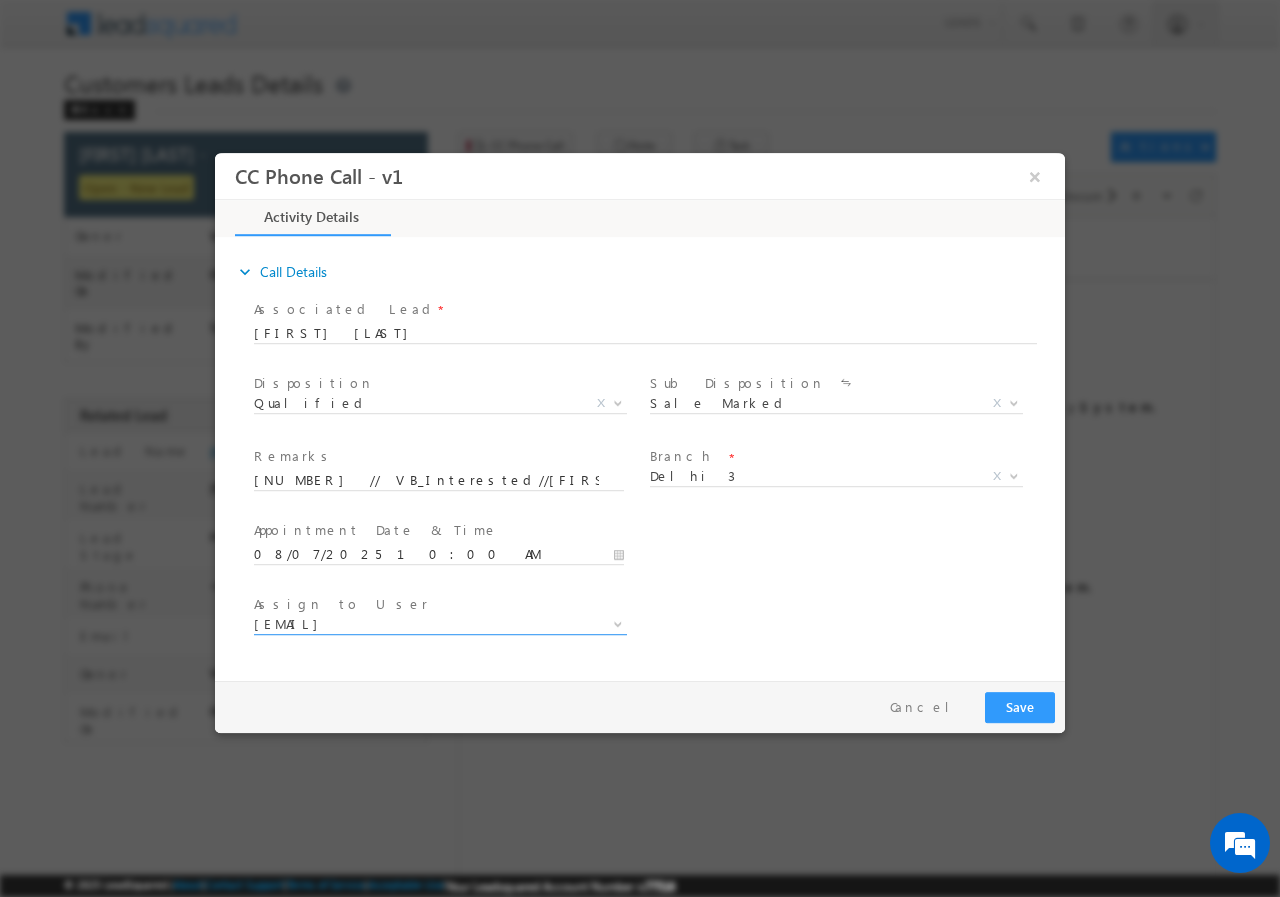 click on "annupriya.singh@sgrlimited.in" at bounding box center (416, 623) 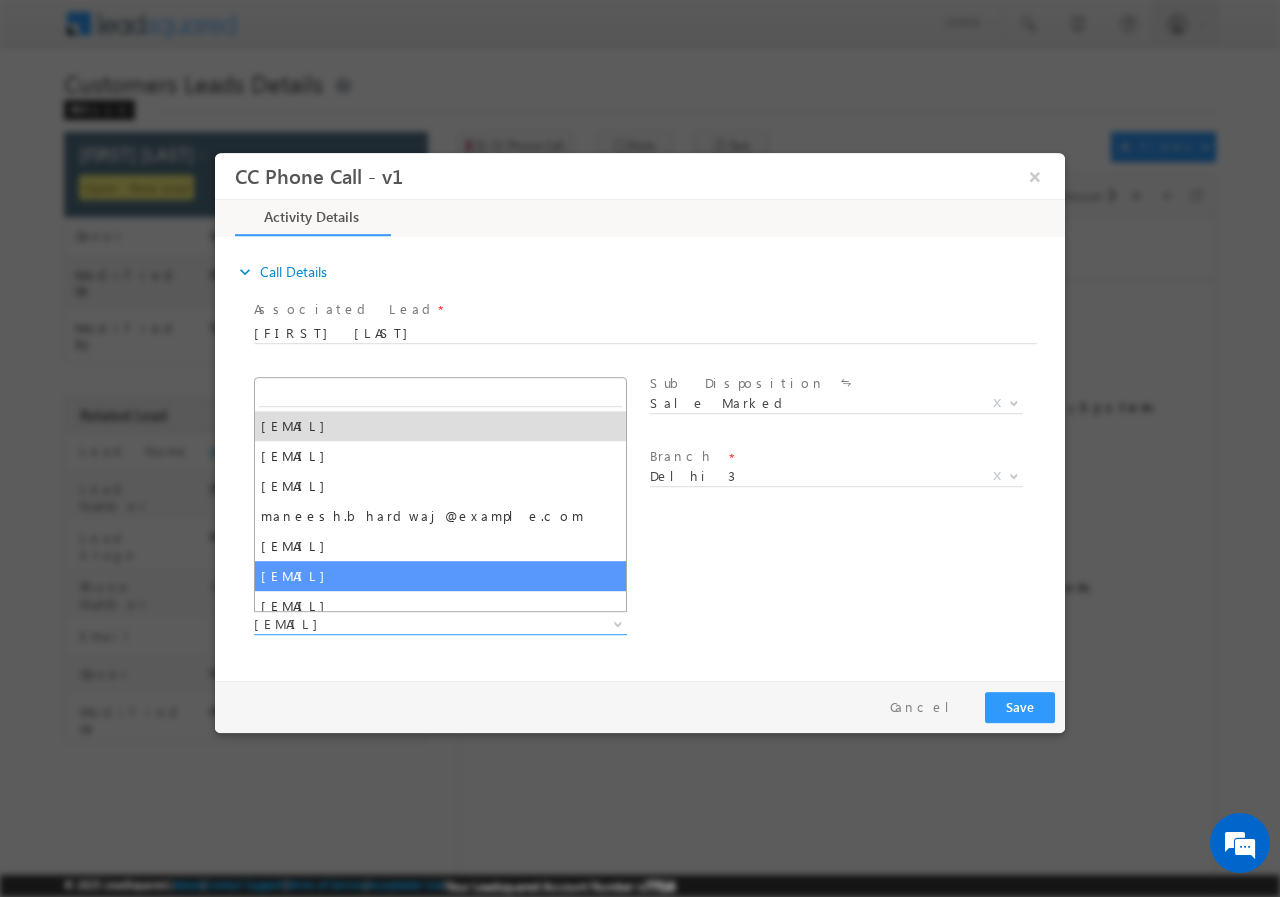 click on "User Branch
*
Appointment Date & Time
*
08/07/2025 10:00 AM" at bounding box center [657, 552] 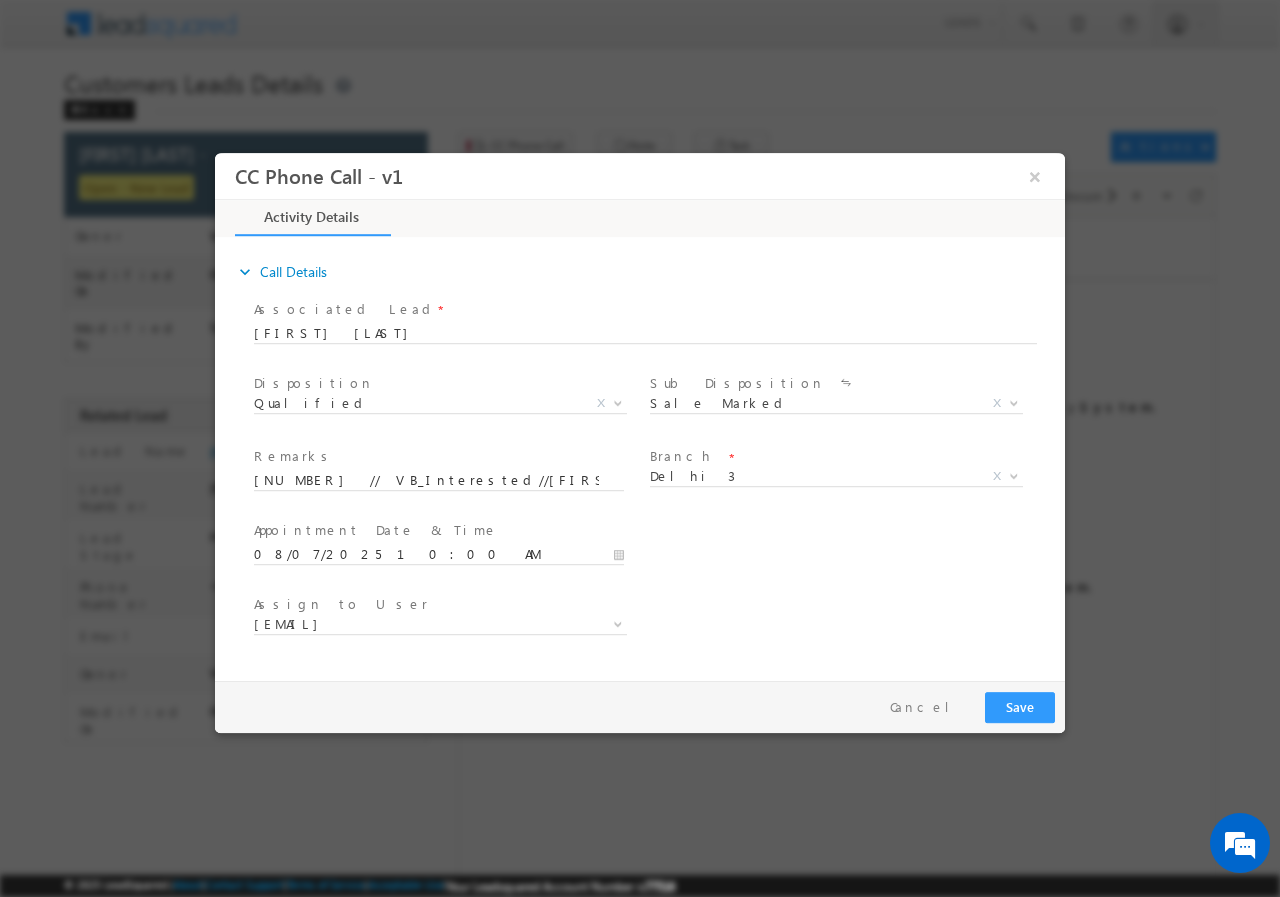 click on "User Branch
*
Appointment Date & Time
*
08/07/2025 10:00 AM" at bounding box center [657, 552] 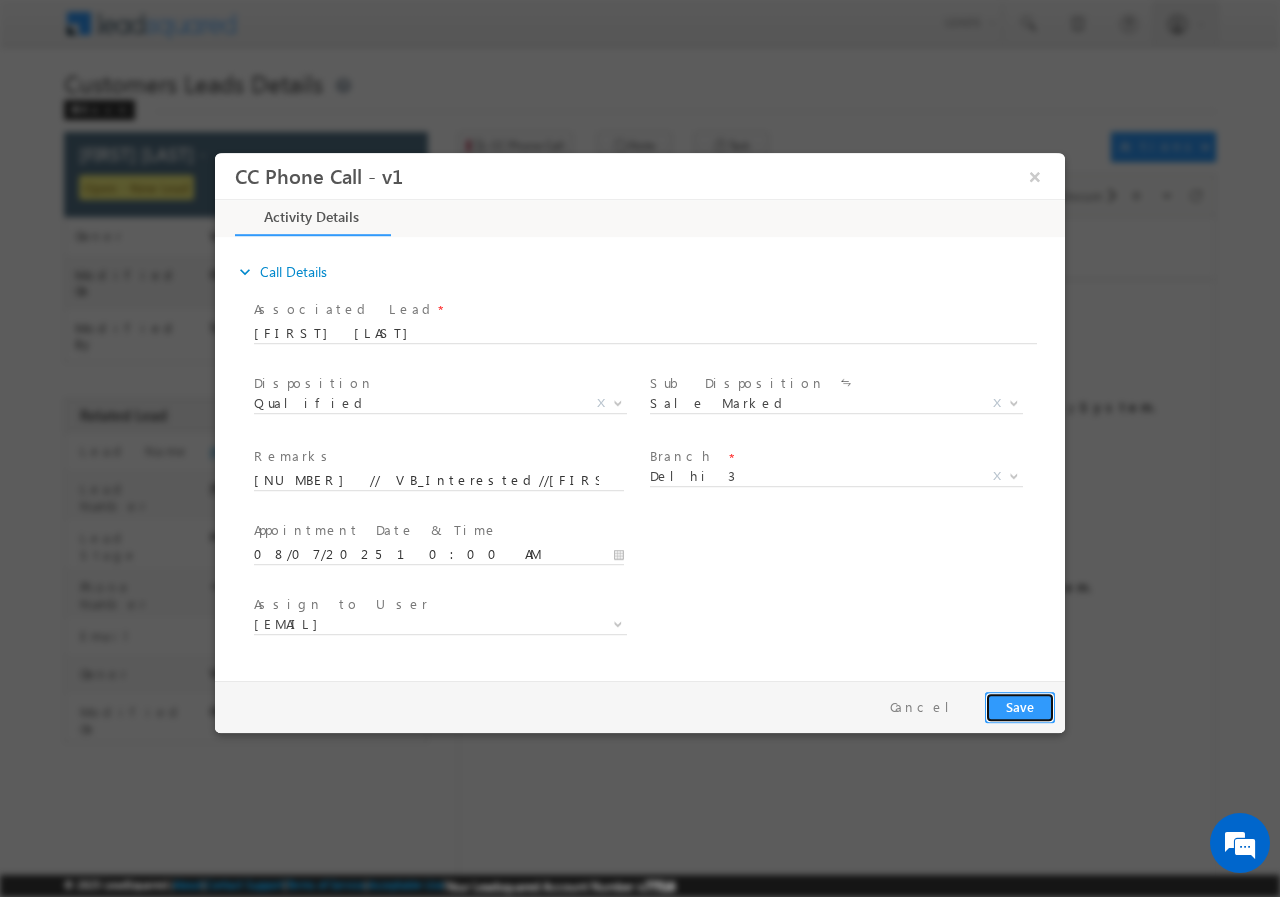 click on "Save" at bounding box center [1020, 706] 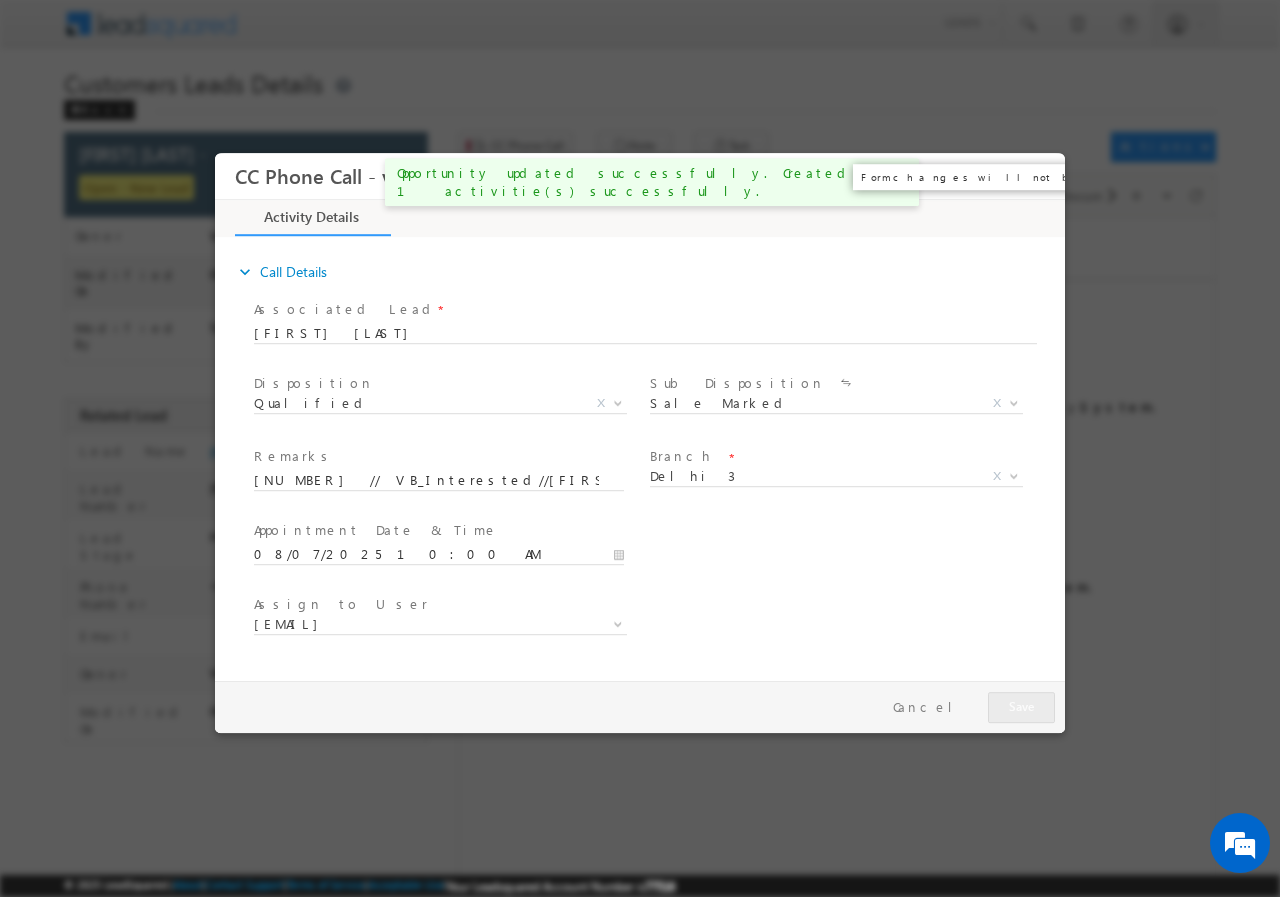 click on "×" at bounding box center [1035, 175] 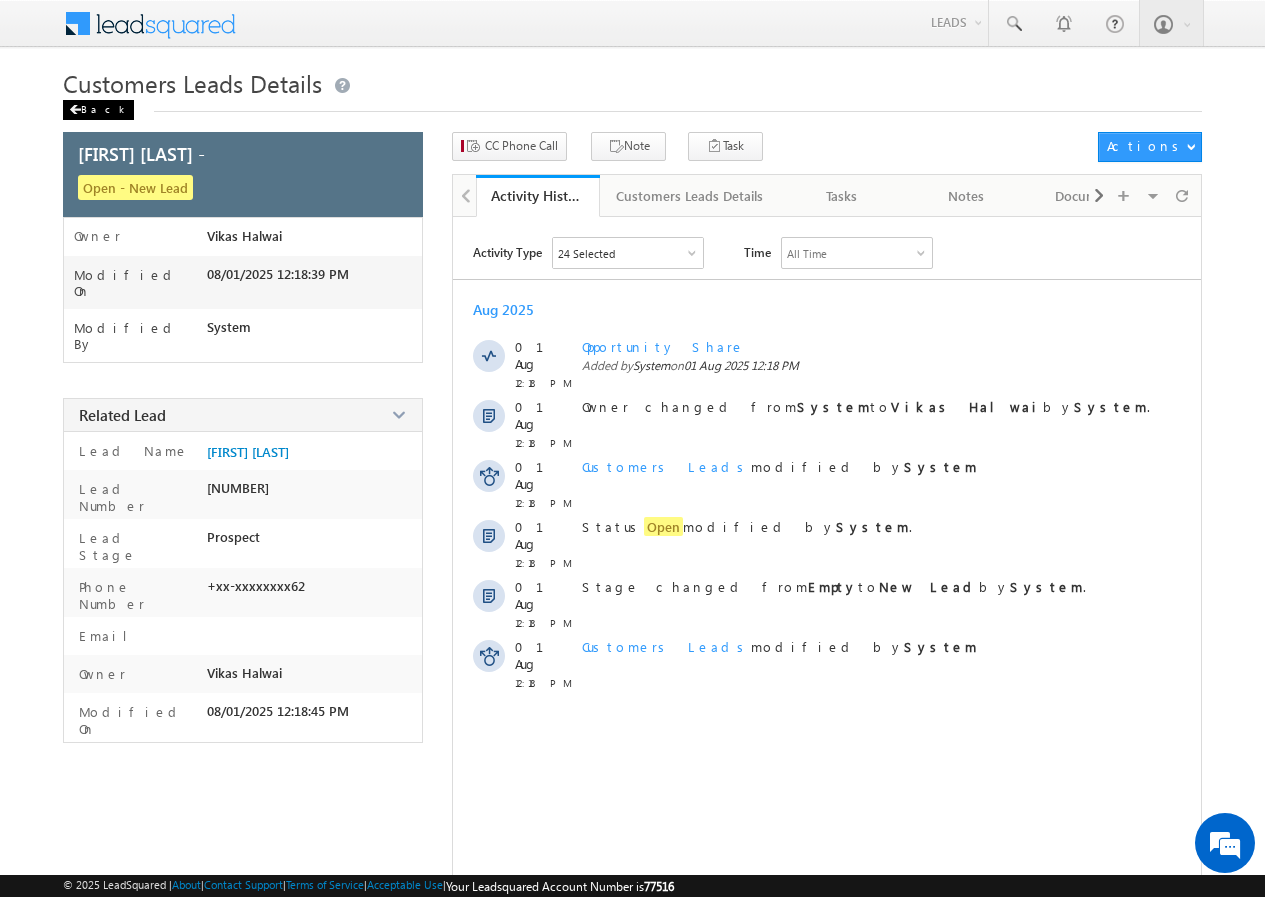 click on "Back" at bounding box center (98, 110) 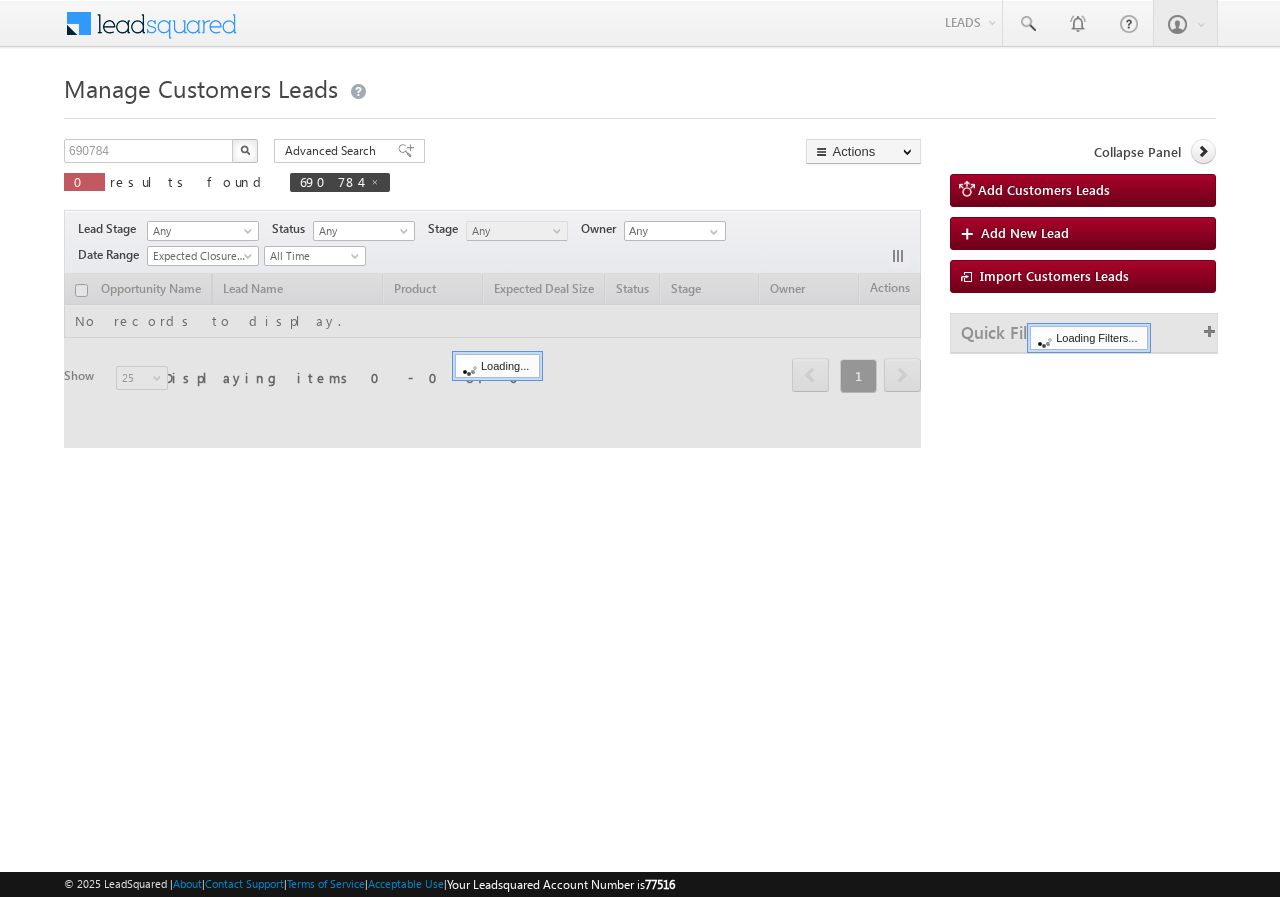 scroll, scrollTop: 0, scrollLeft: 0, axis: both 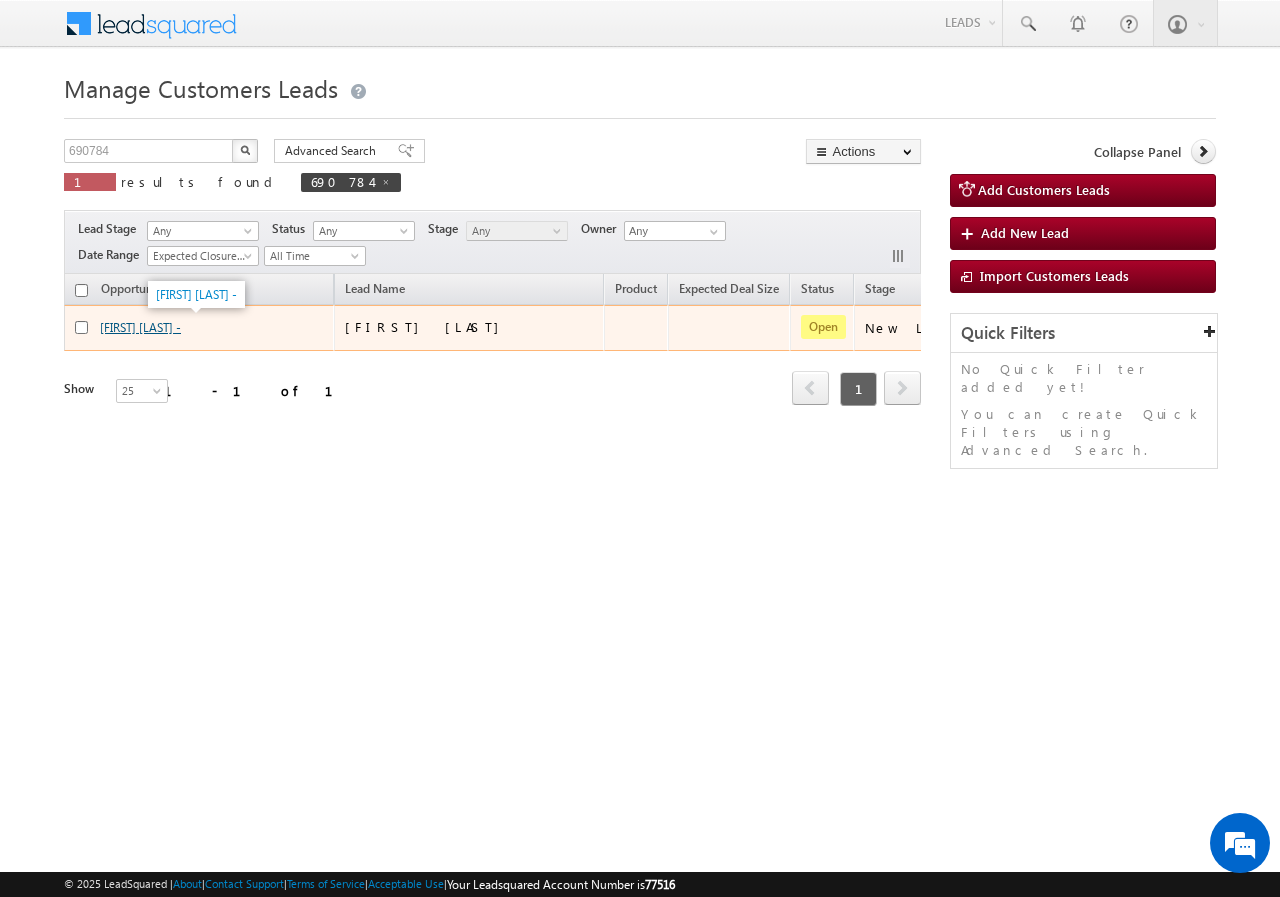 click on "[FIRST] [LAST] -" at bounding box center [140, 327] 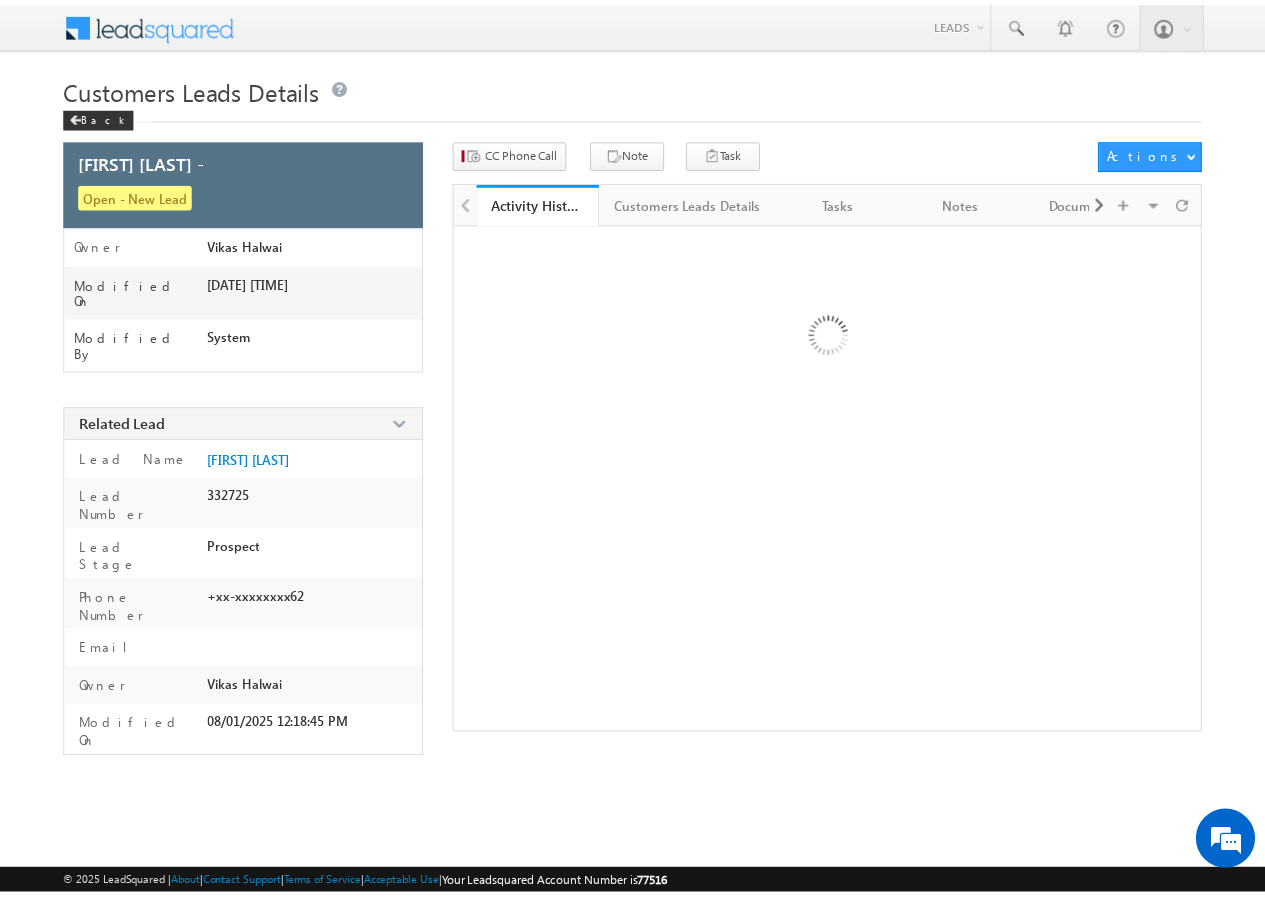 scroll, scrollTop: 0, scrollLeft: 0, axis: both 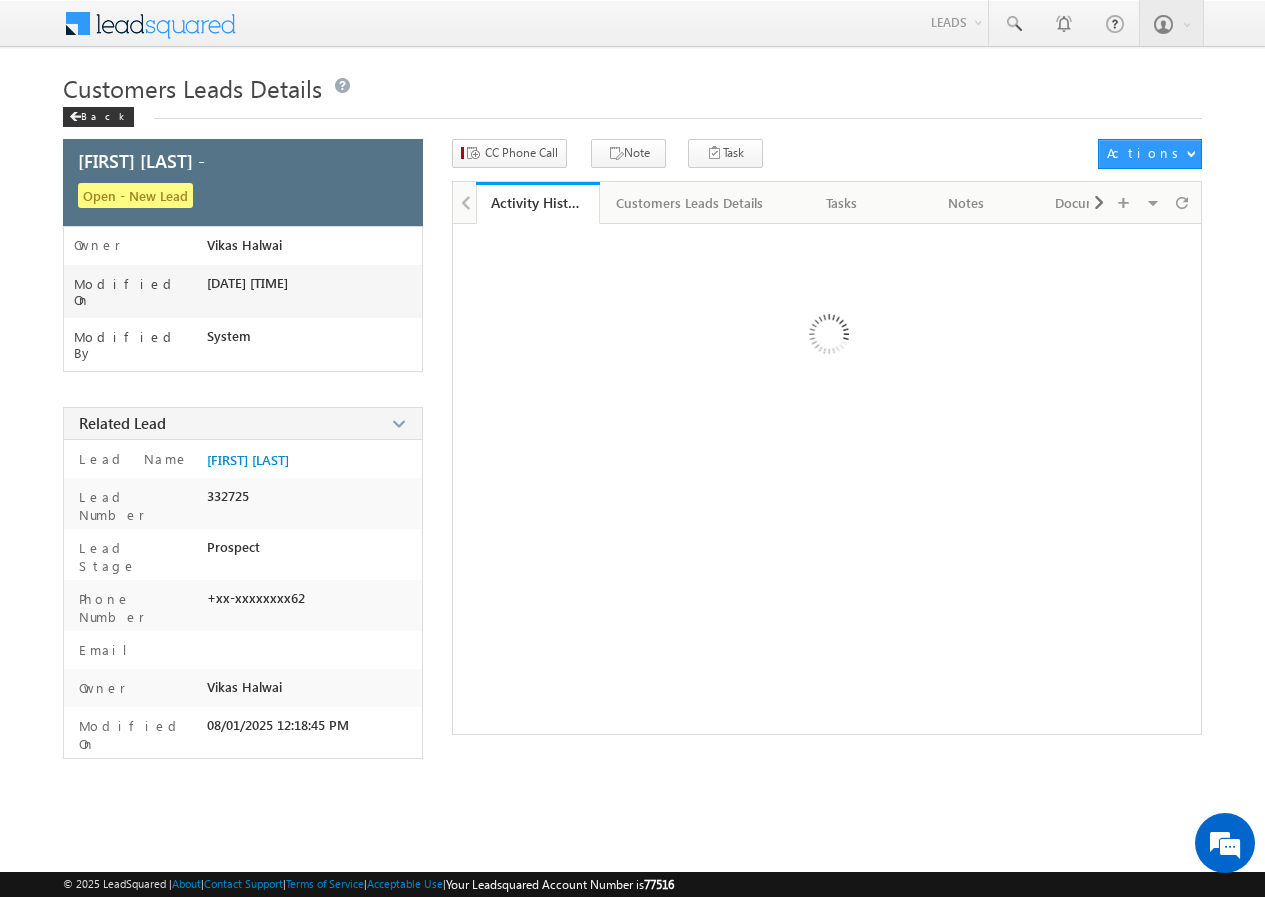 click on "Back" at bounding box center [98, 117] 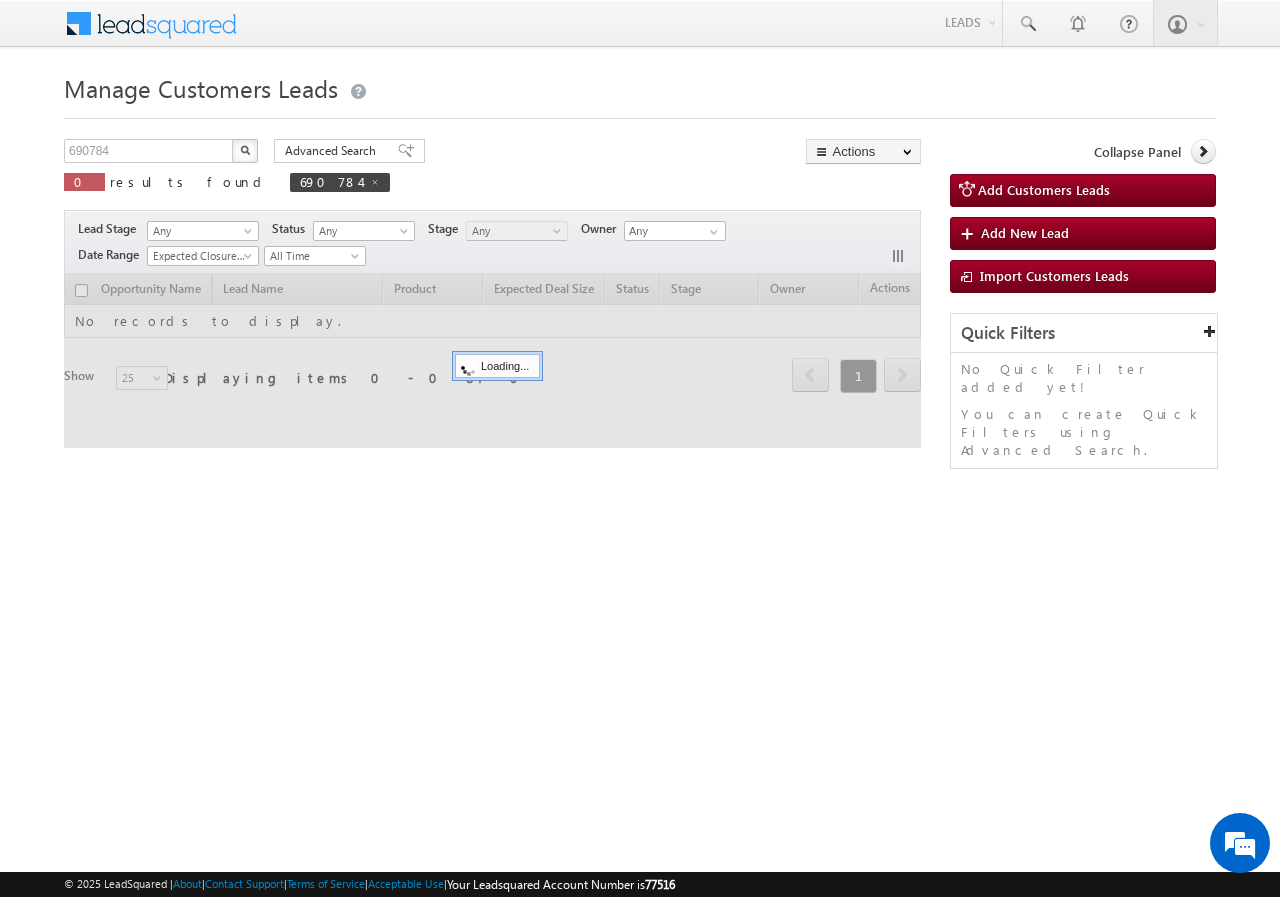 scroll, scrollTop: 0, scrollLeft: 0, axis: both 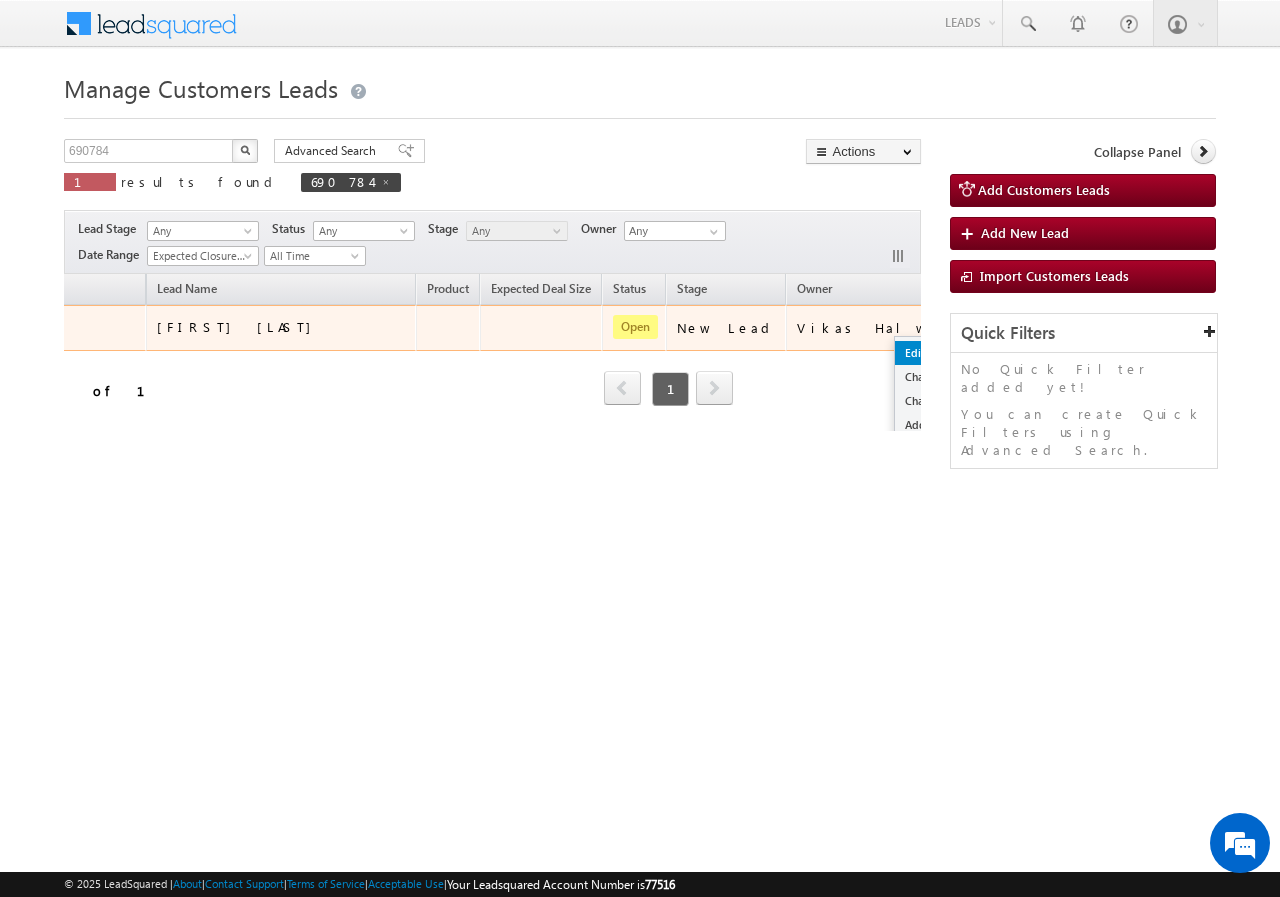 drag, startPoint x: 840, startPoint y: 339, endPoint x: 830, endPoint y: 352, distance: 16.40122 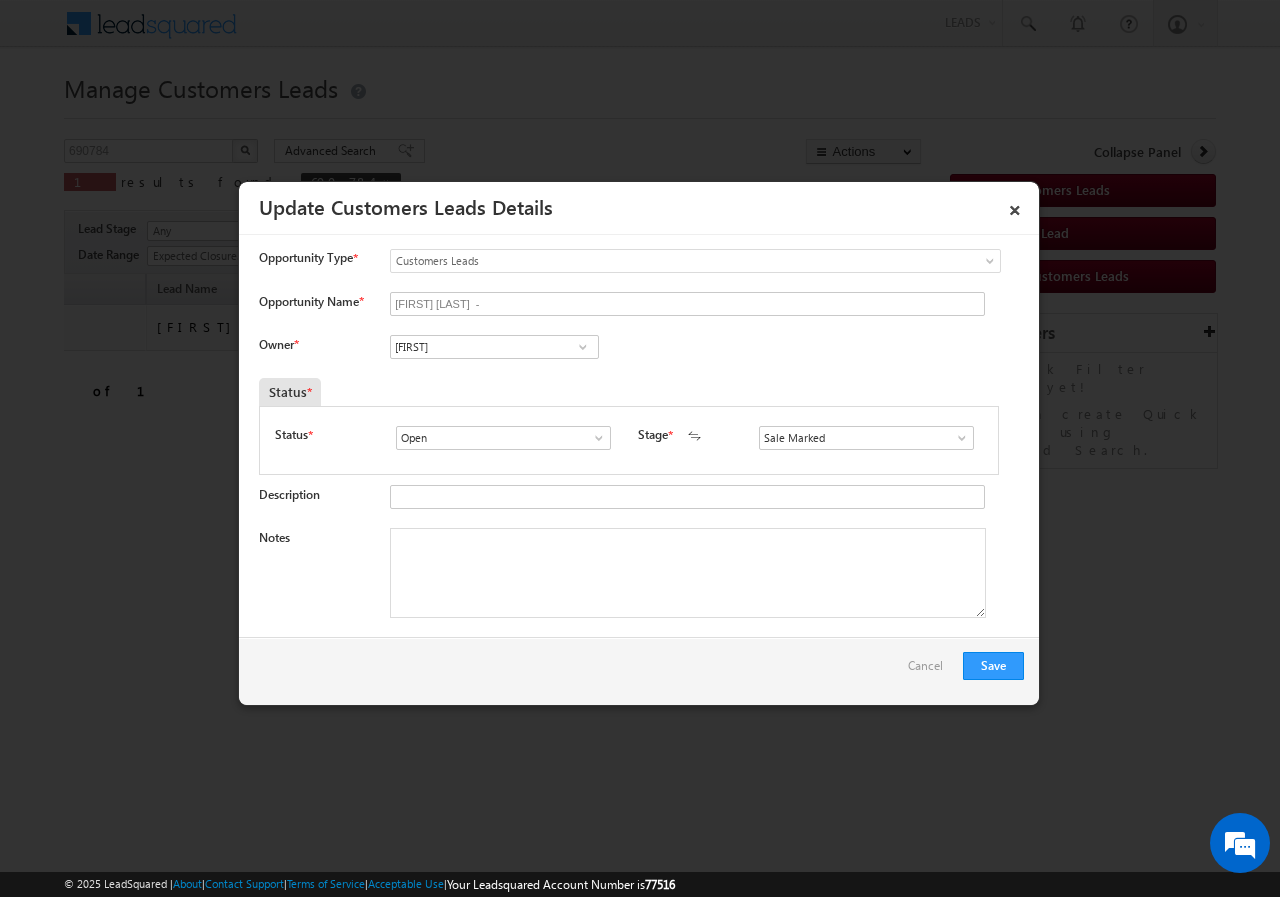 scroll, scrollTop: 0, scrollLeft: 0, axis: both 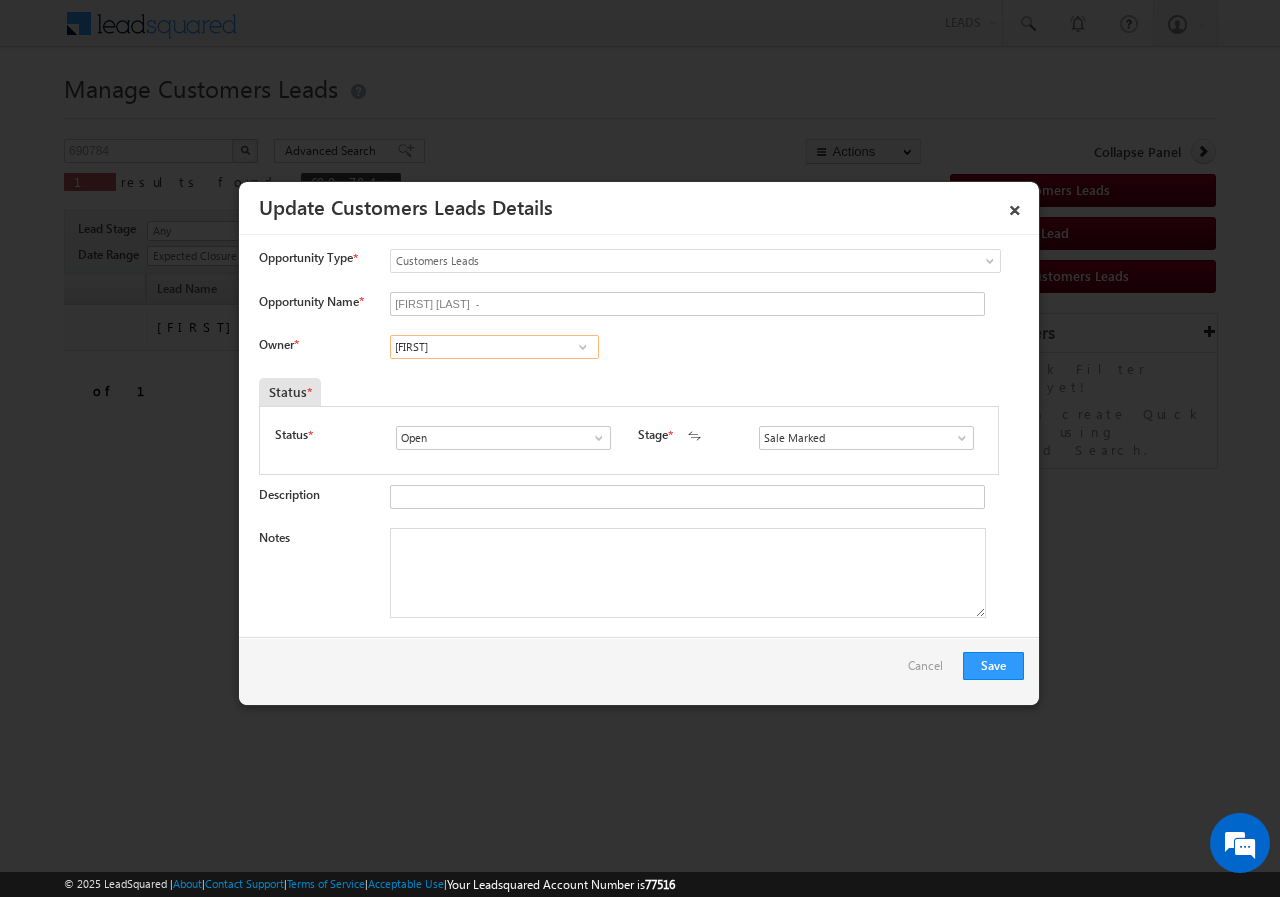 click on "Annupriya" at bounding box center (494, 347) 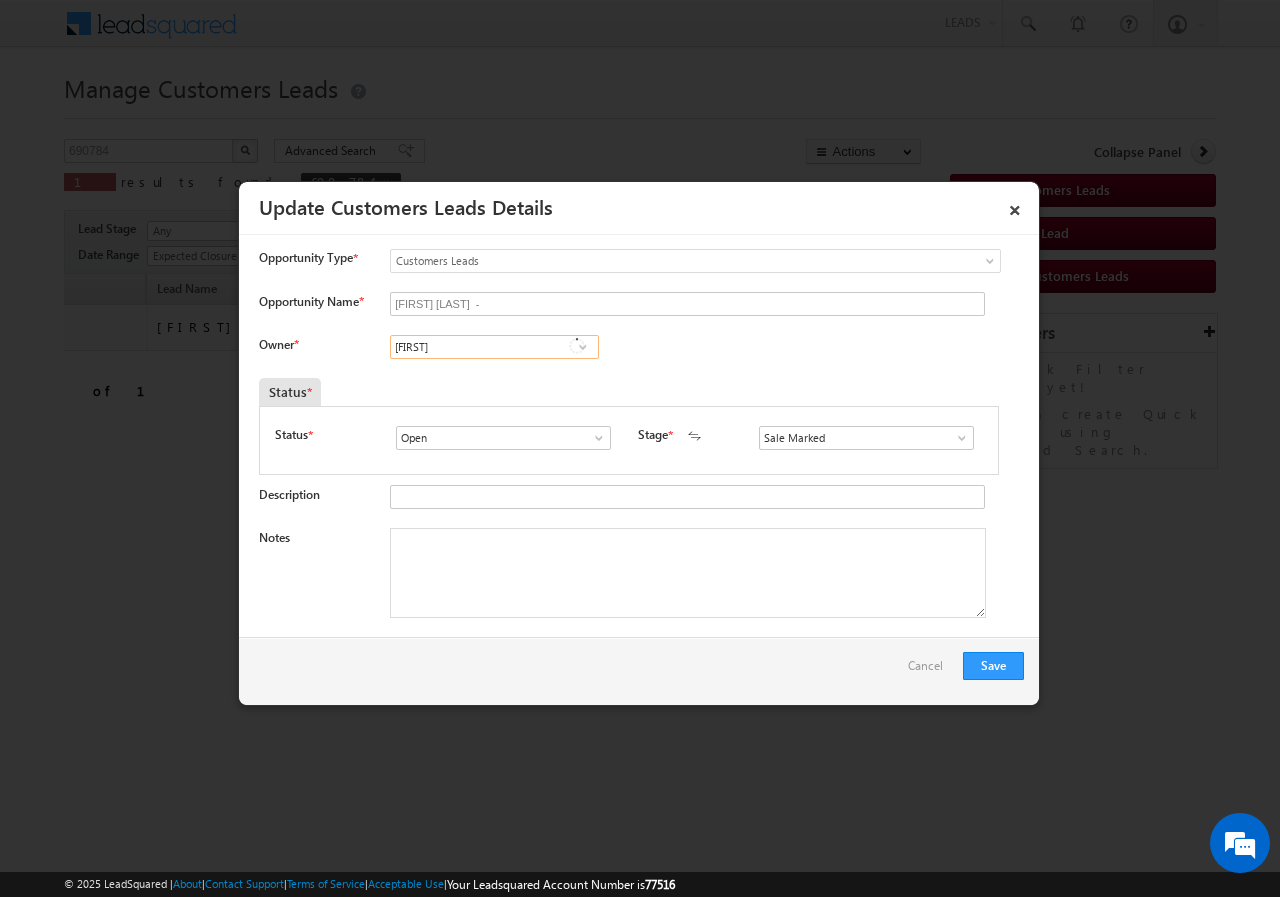 paste on "rana.singh@sgrlimited.in" 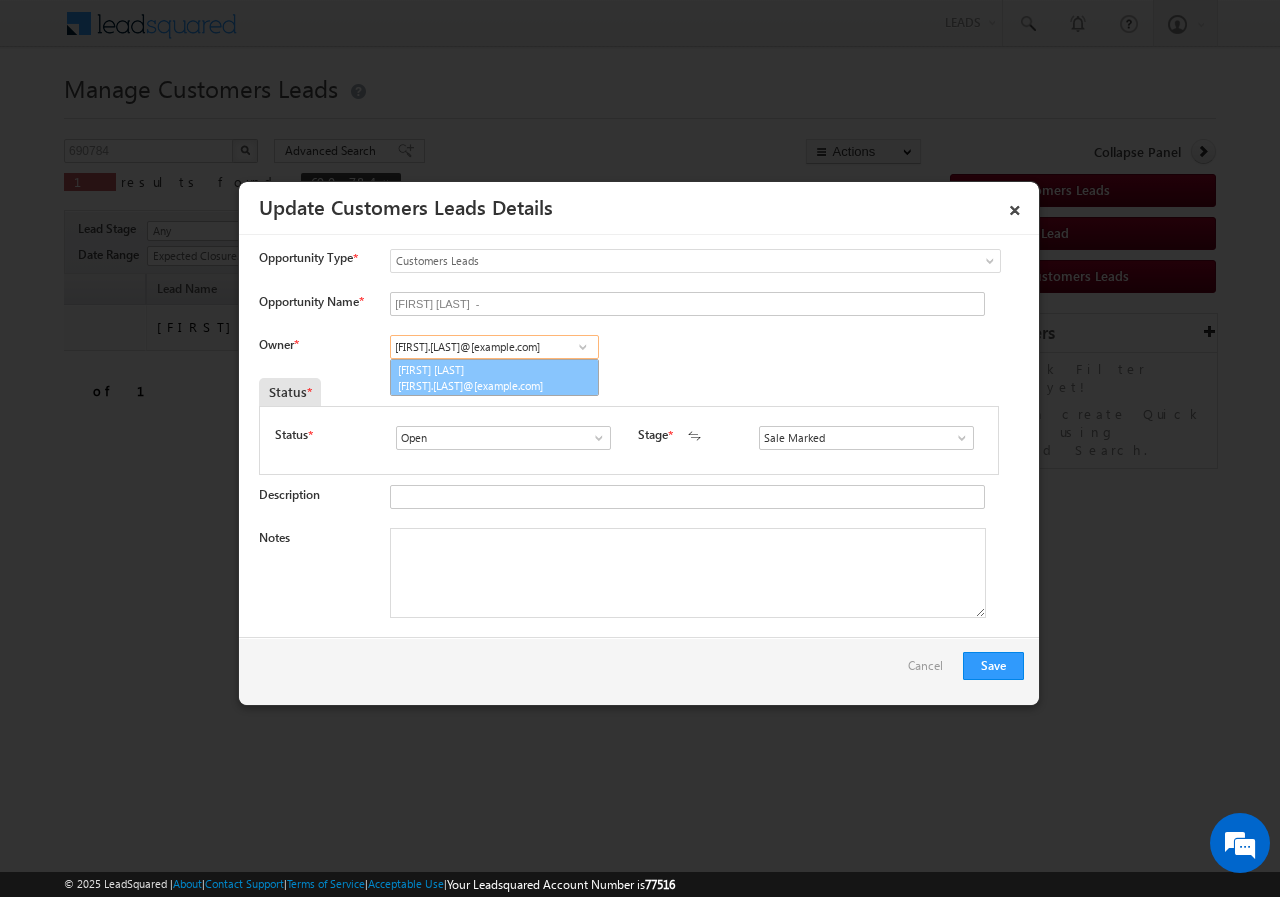 click on "Rana Sangram Singh   rana.singh@sgrlimited.in" at bounding box center (494, 378) 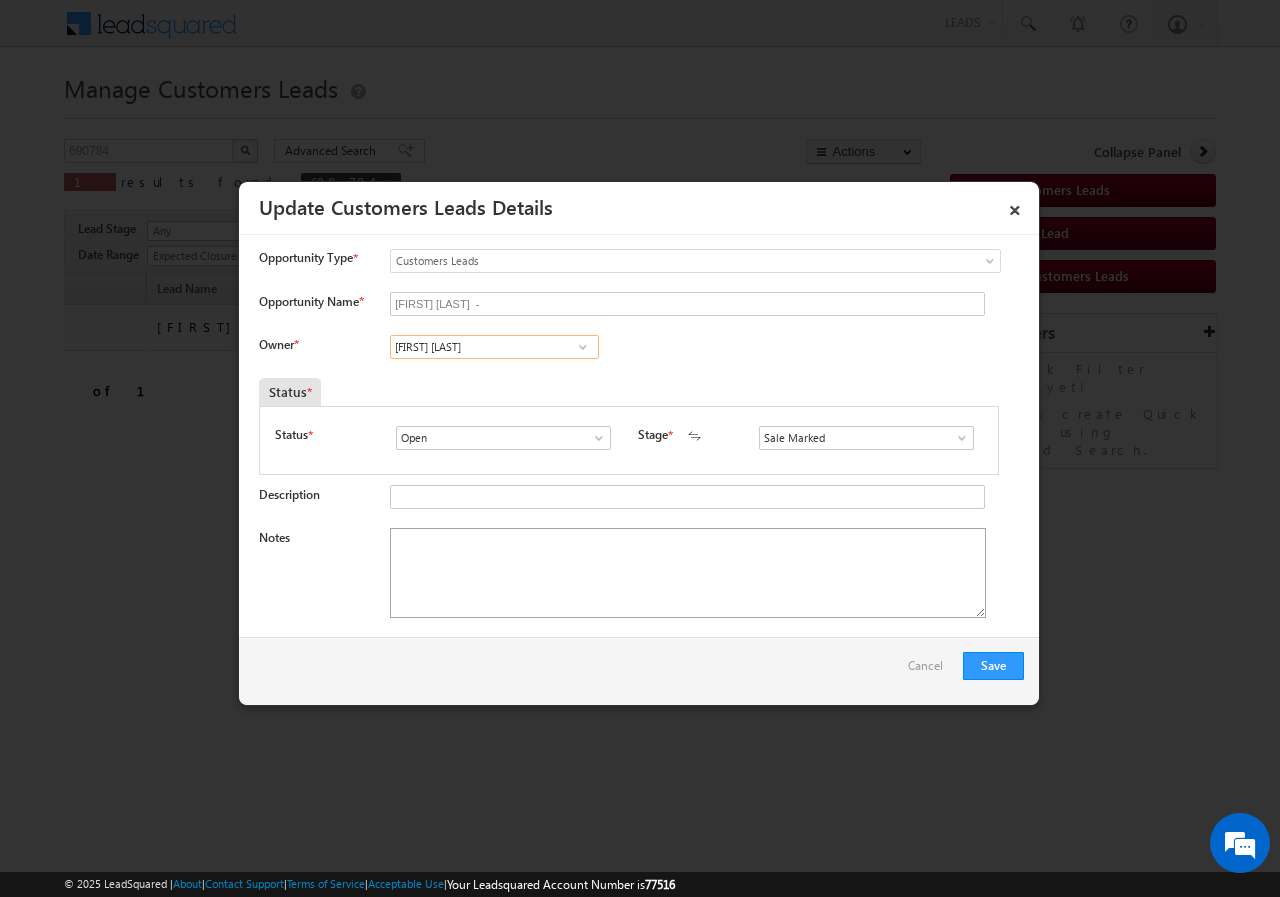 type on "[FIRST] [LAST]" 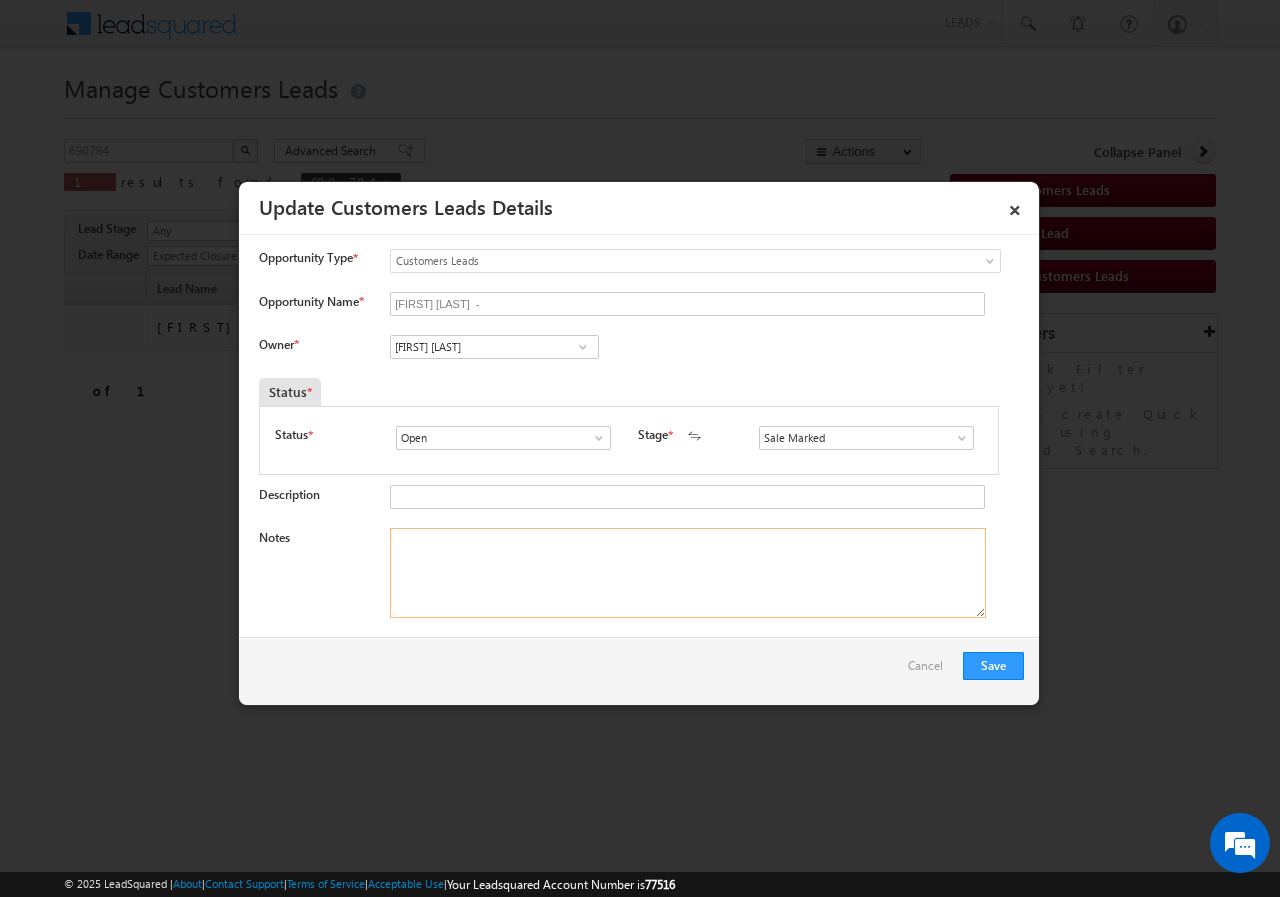 click on "Notes" at bounding box center [688, 573] 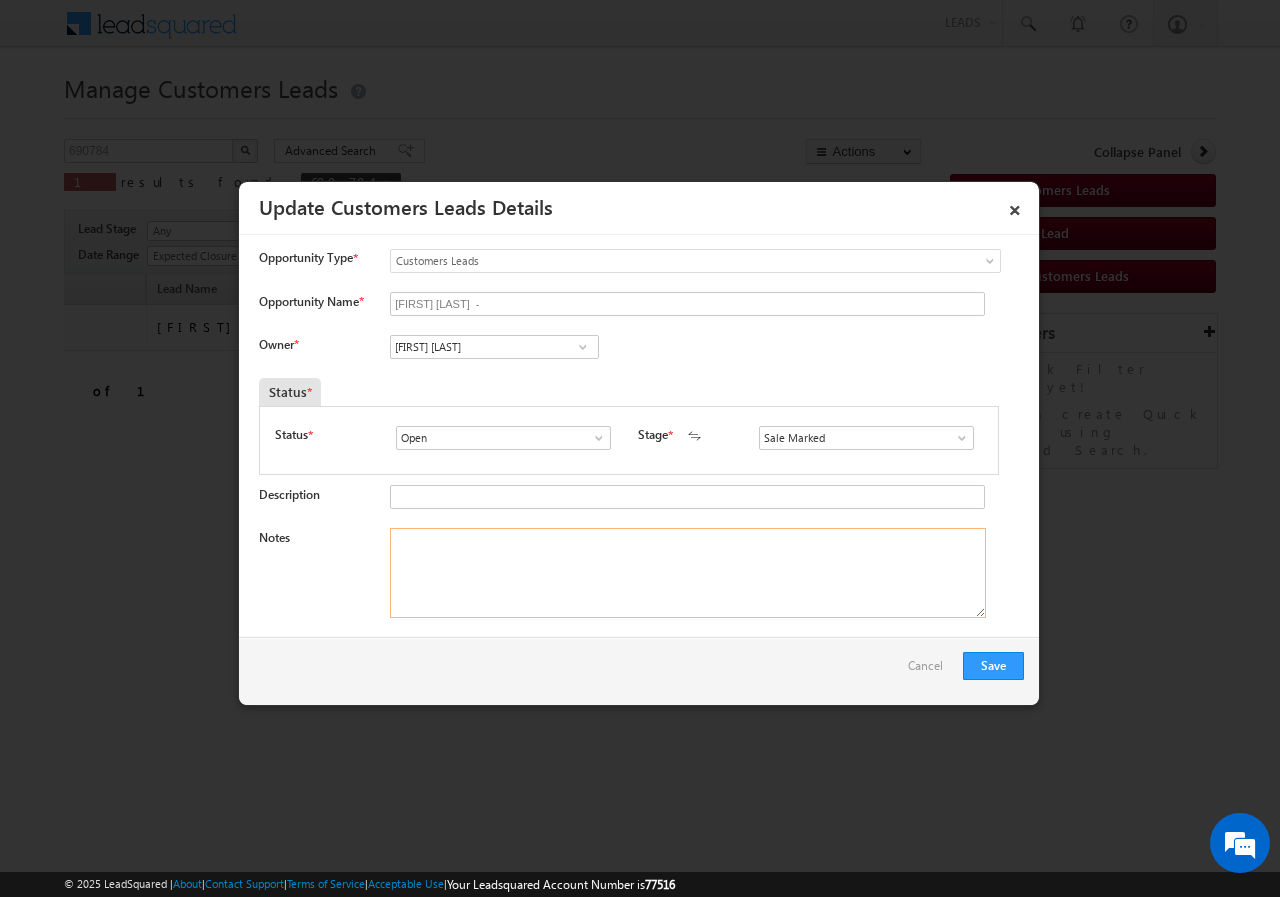 paste on "690784// VB_Interested//MOHEMMED SAJID//8882649162//P+C//loan req-10L// PV-7L//self emp-60k//AGE-29// 110053-Delhi// property pincode-201102// Cx is ready to meet RM on thursday 7Th august" 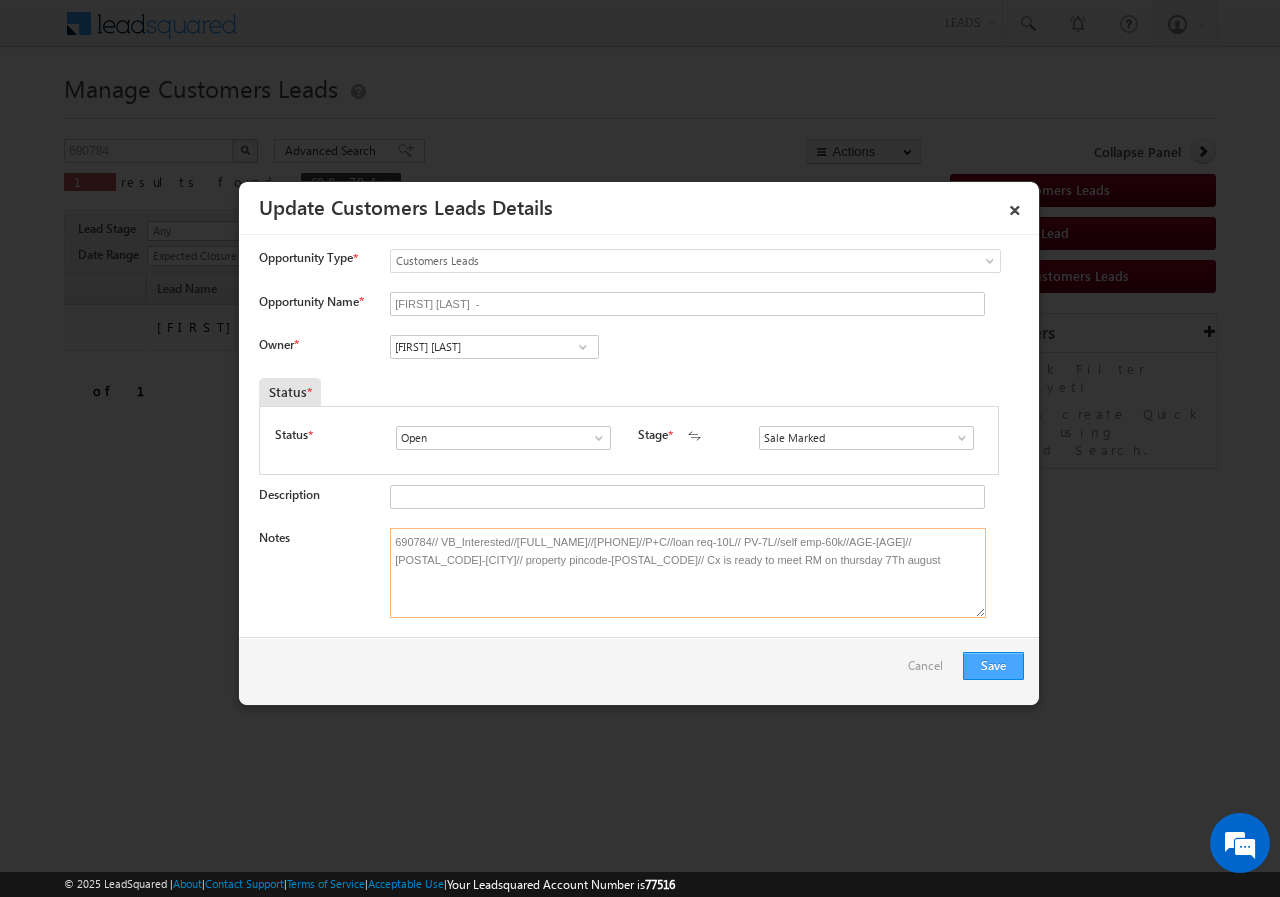 type on "690784// VB_Interested//MOHEMMED SAJID//8882649162//P+C//loan req-10L// PV-7L//self emp-60k//AGE-29// 110053-Delhi// property pincode-201102// Cx is ready to meet RM on thursday 7Th august" 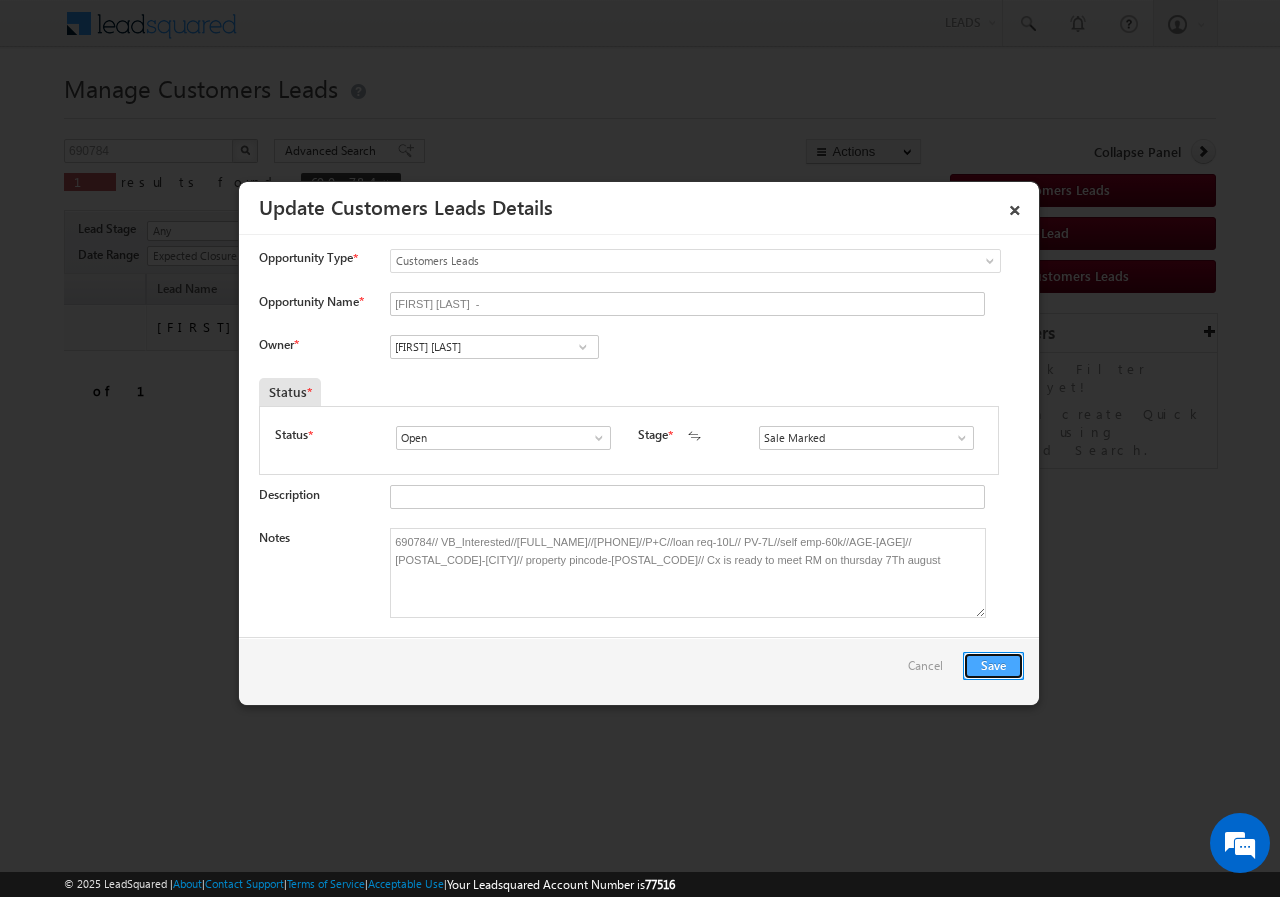 click on "Save" at bounding box center (993, 666) 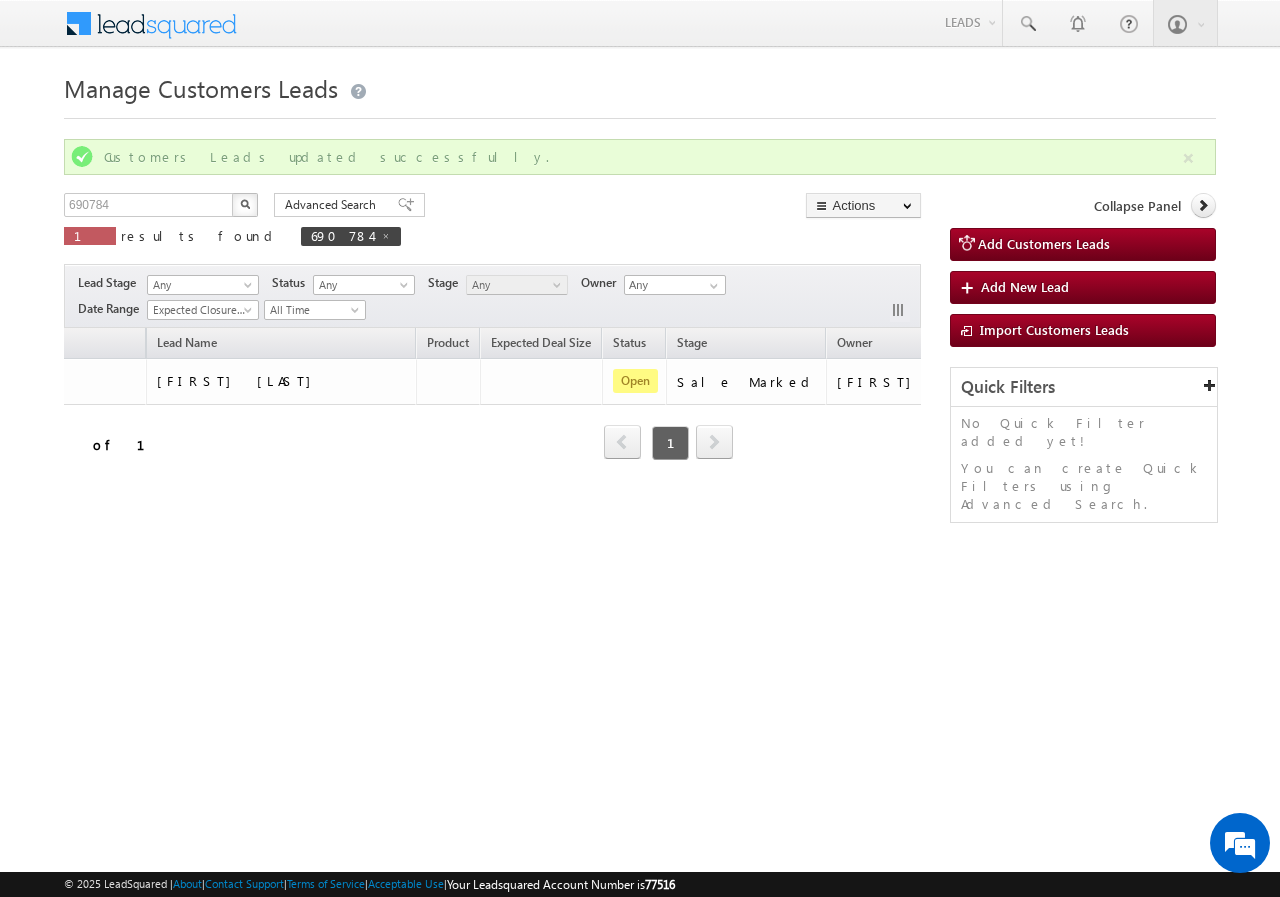 click on "Manage Customers Leads
Customers Leads updated successfully.
690784 X   1 results found         690784
Advanced Search
Advanced search results
Actions Export Customers Leads Reset all Filters
Actions Export Customers Leads Bulk Update Change Owner Change Stage Bulk Delete" at bounding box center [640, 317] 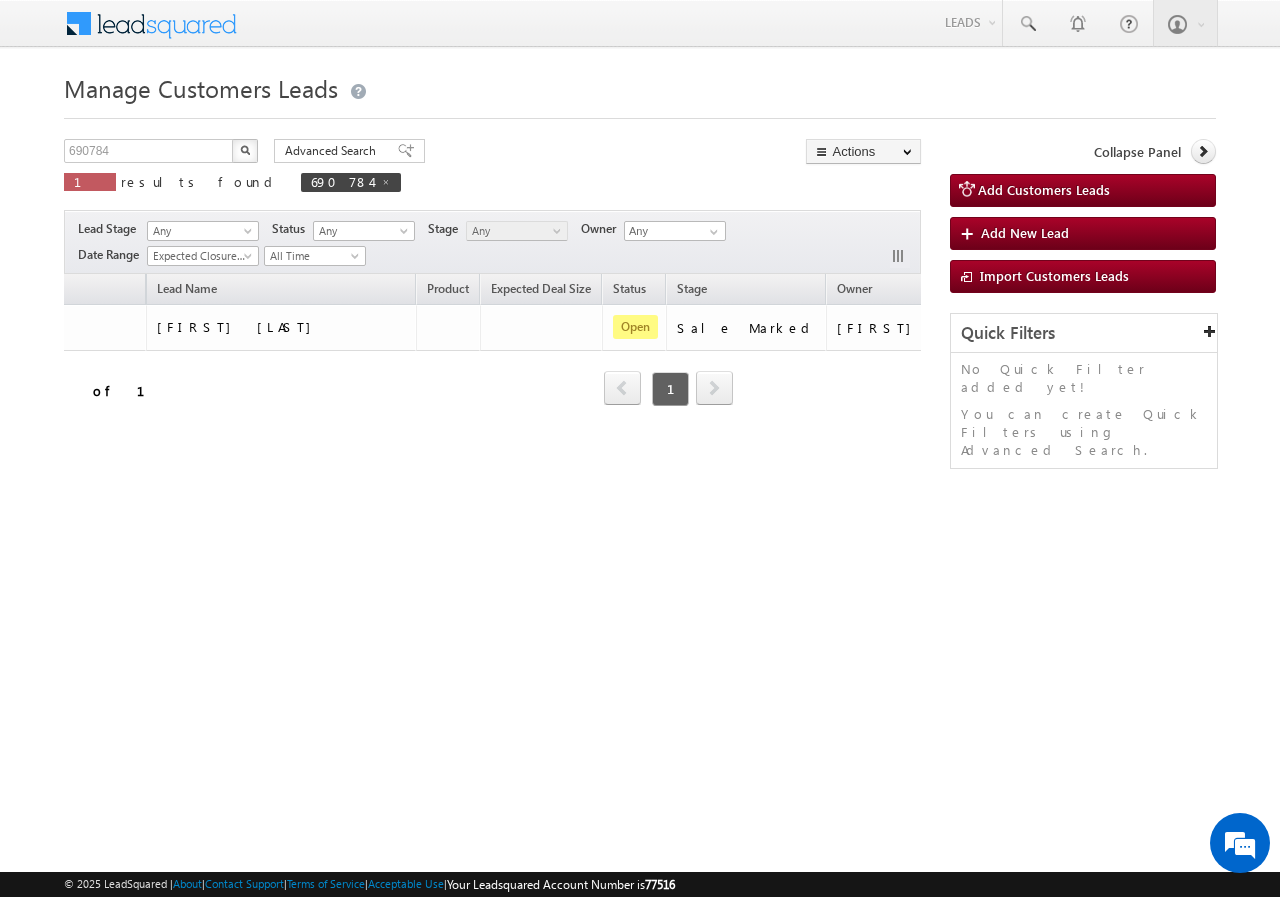 scroll, scrollTop: 0, scrollLeft: 0, axis: both 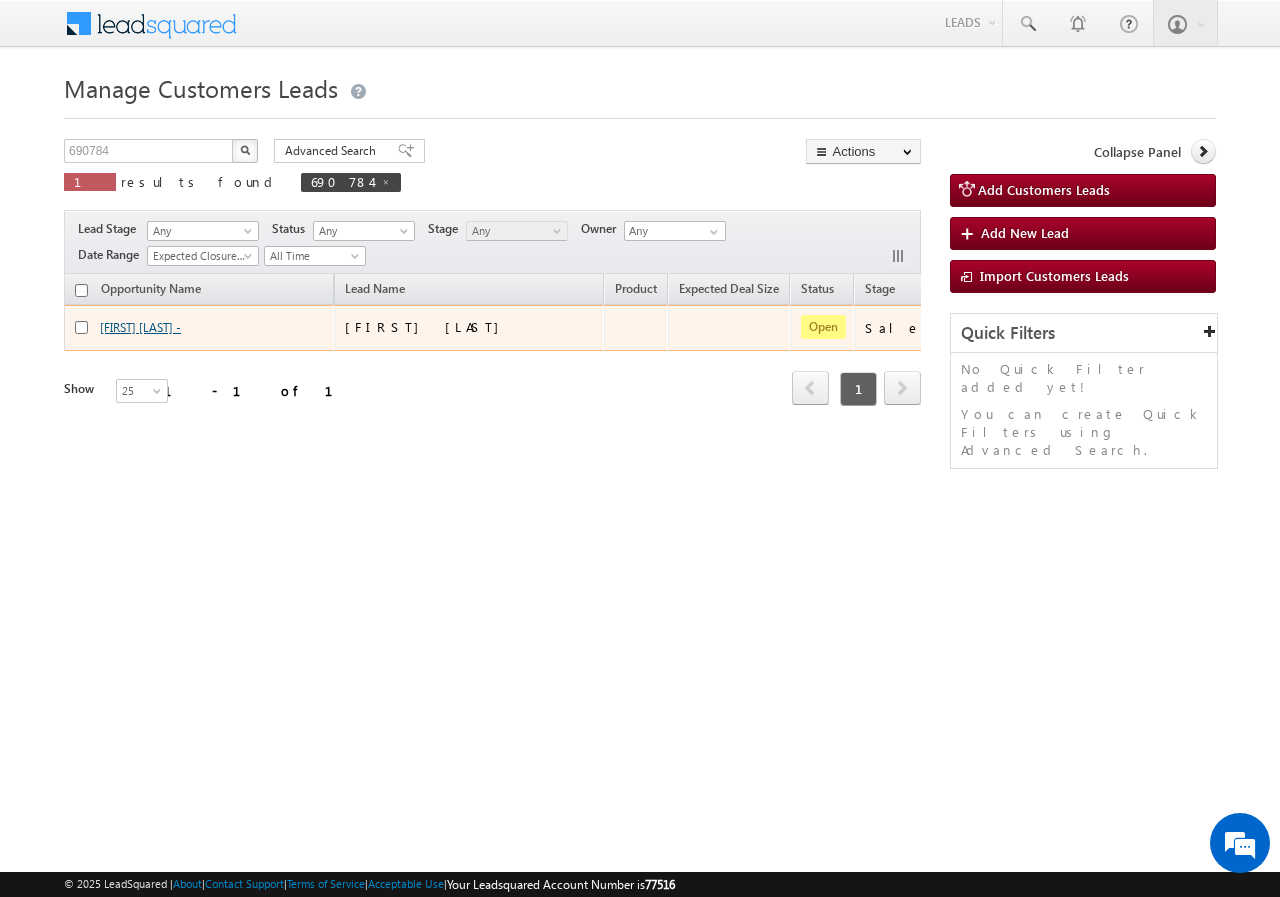 click on "Sameer Ahmed  -" at bounding box center [140, 327] 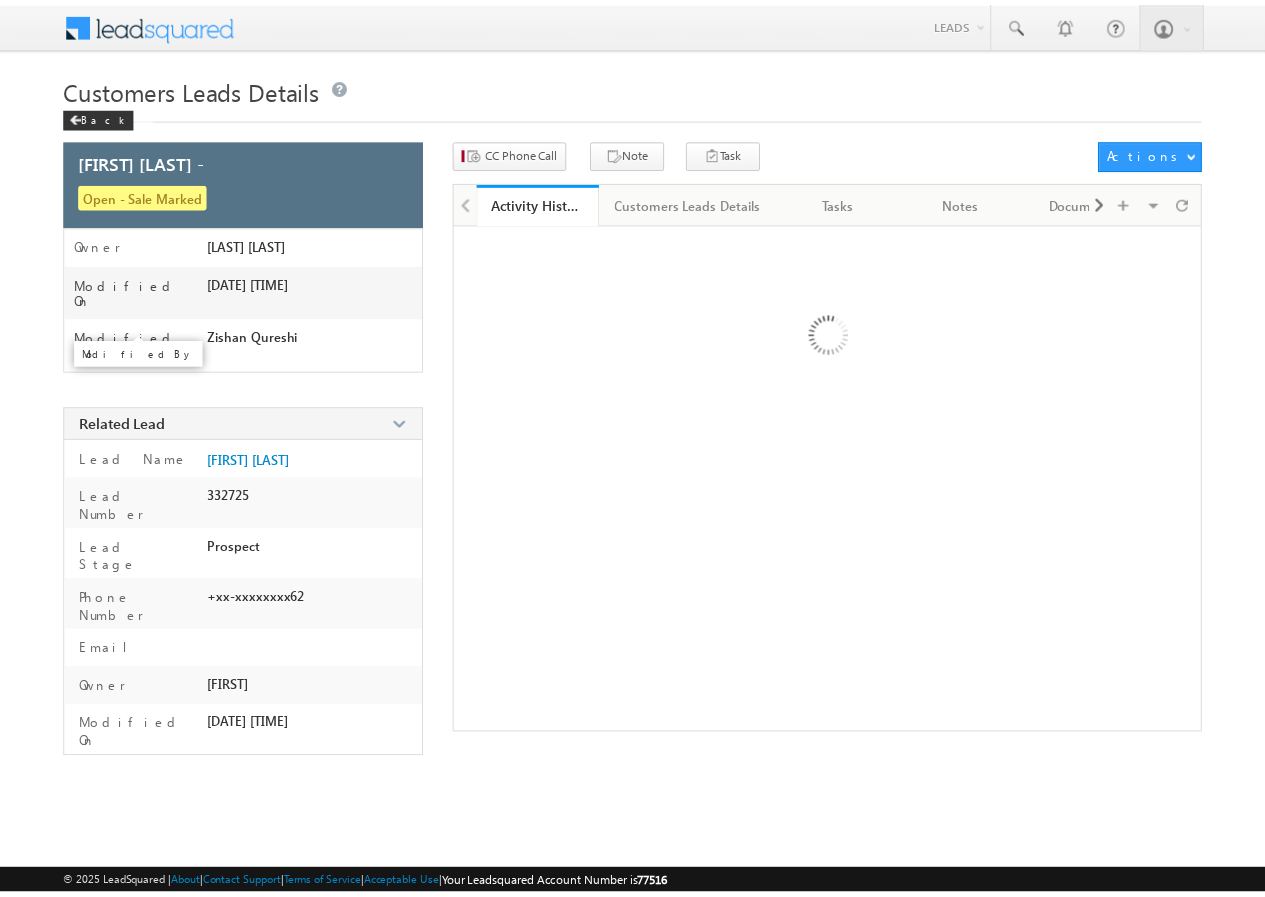scroll, scrollTop: 0, scrollLeft: 0, axis: both 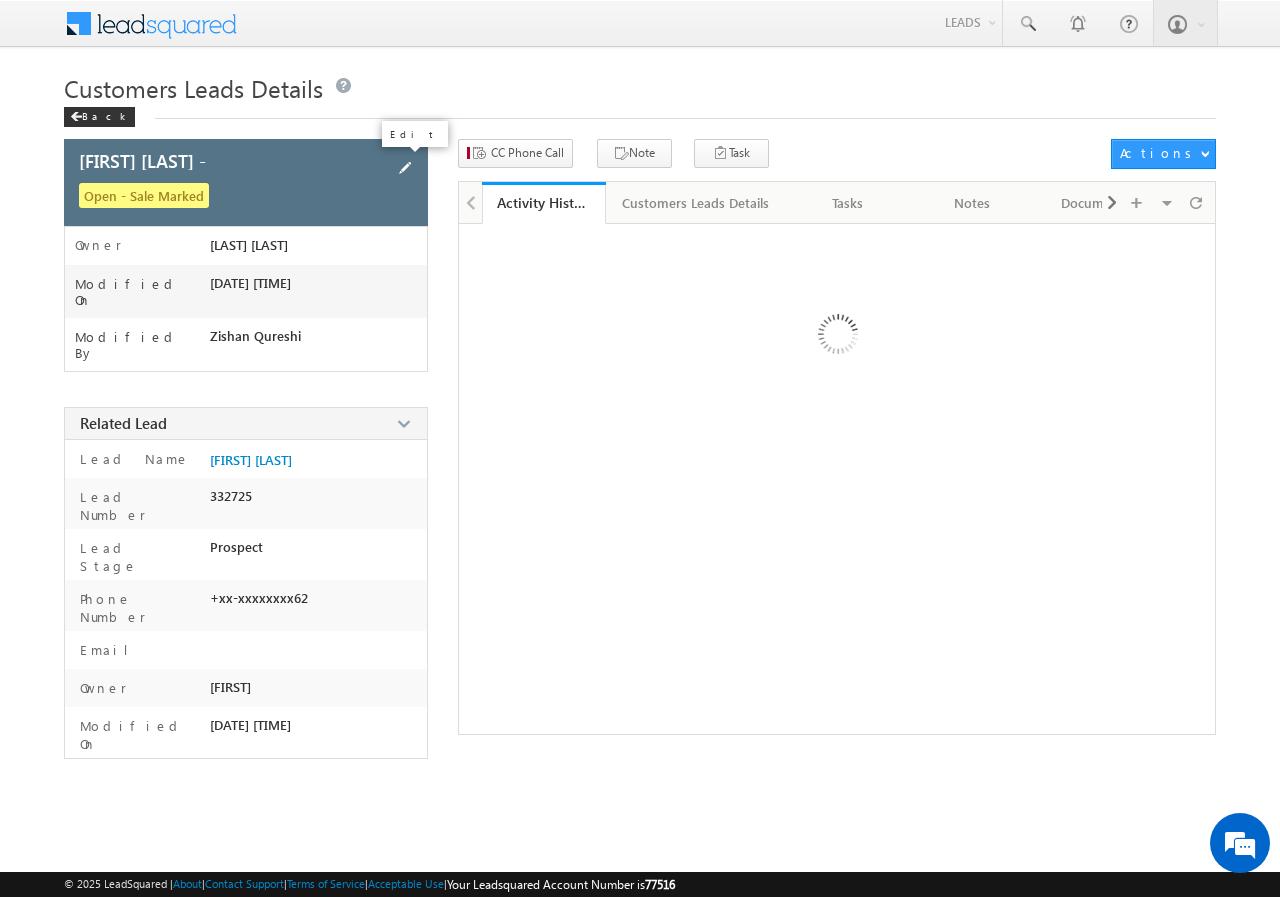 click at bounding box center (405, 168) 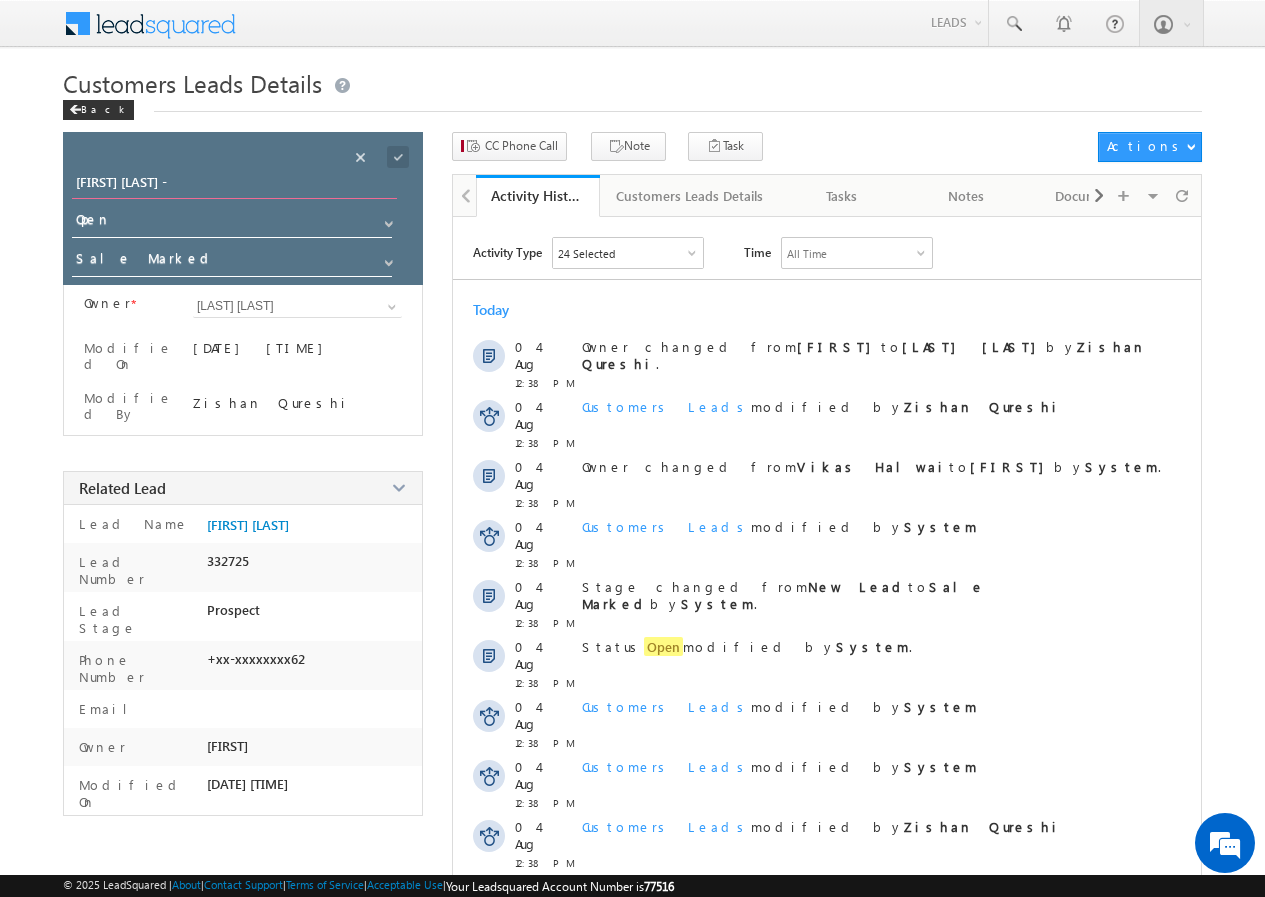 click on "Sameer Ahmed  -" at bounding box center [234, 185] 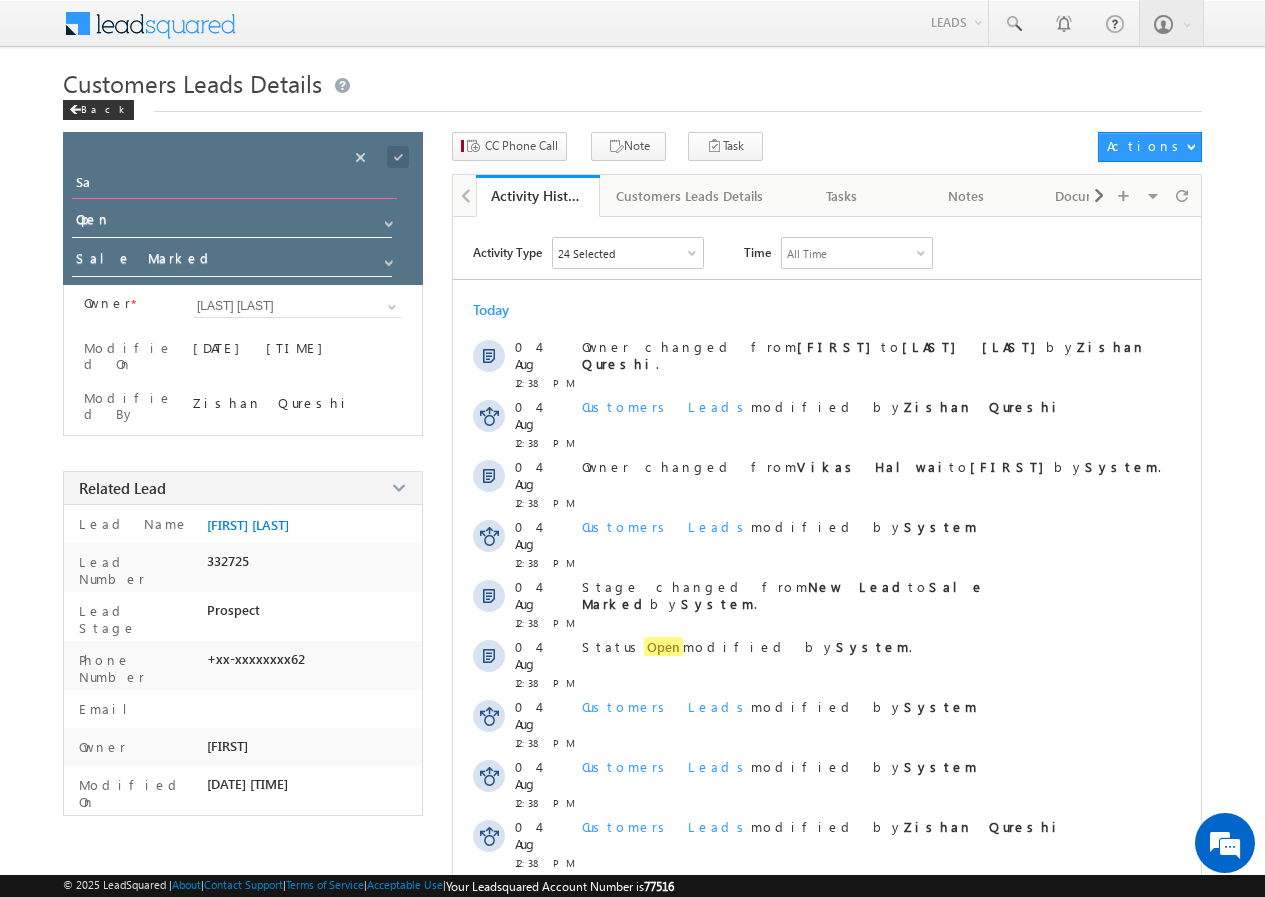 type on "S" 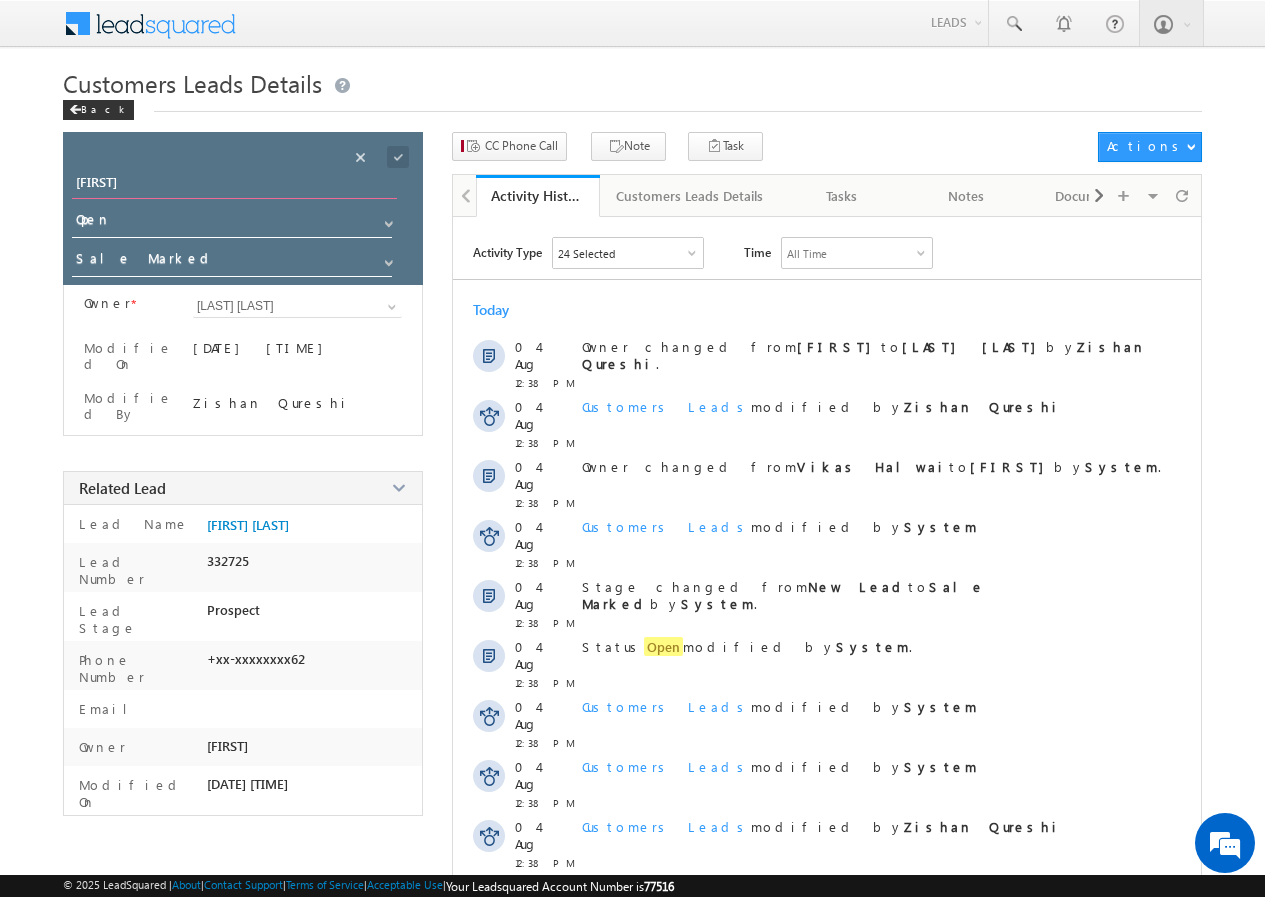 scroll, scrollTop: 0, scrollLeft: 0, axis: both 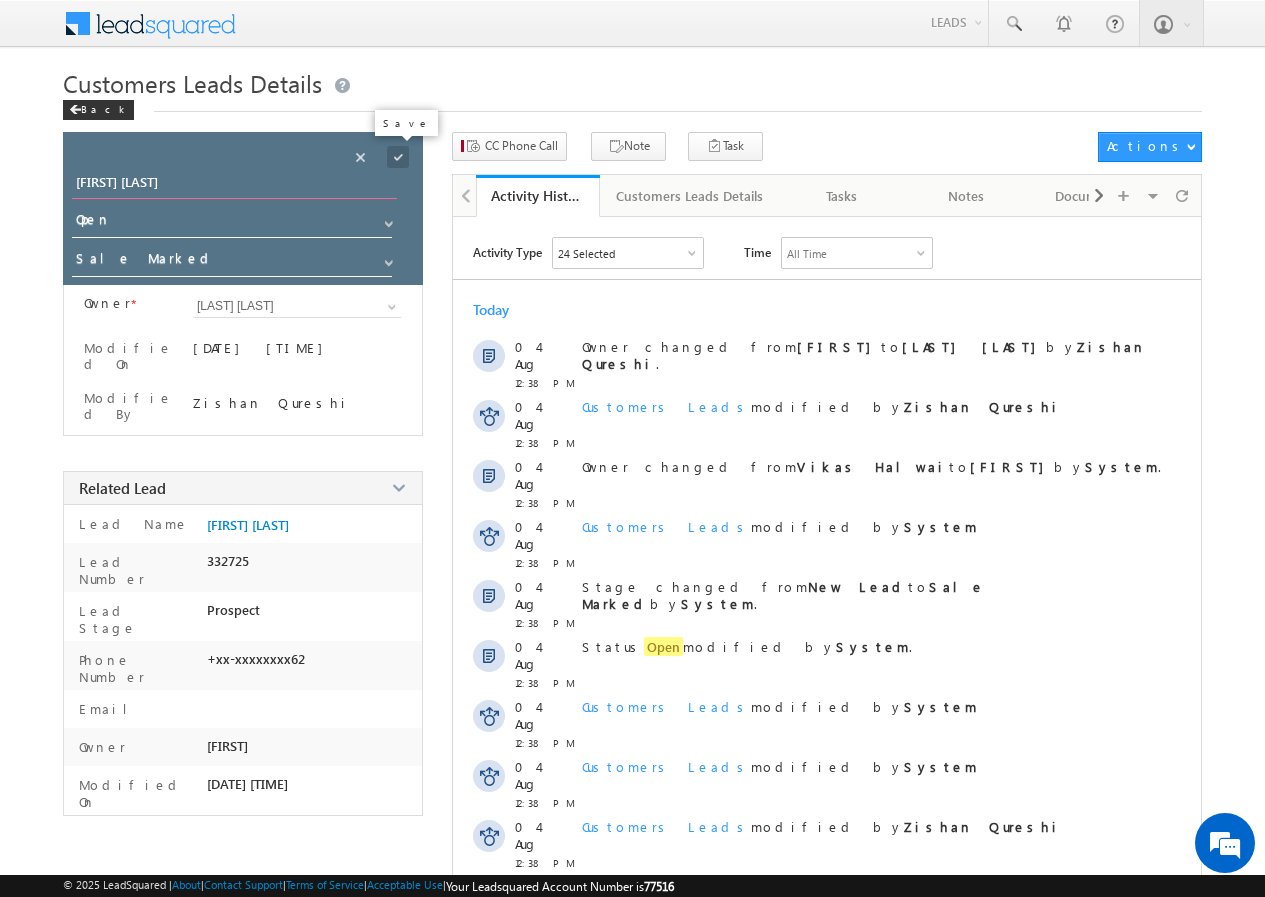 type on "[FIRST] [LAST]" 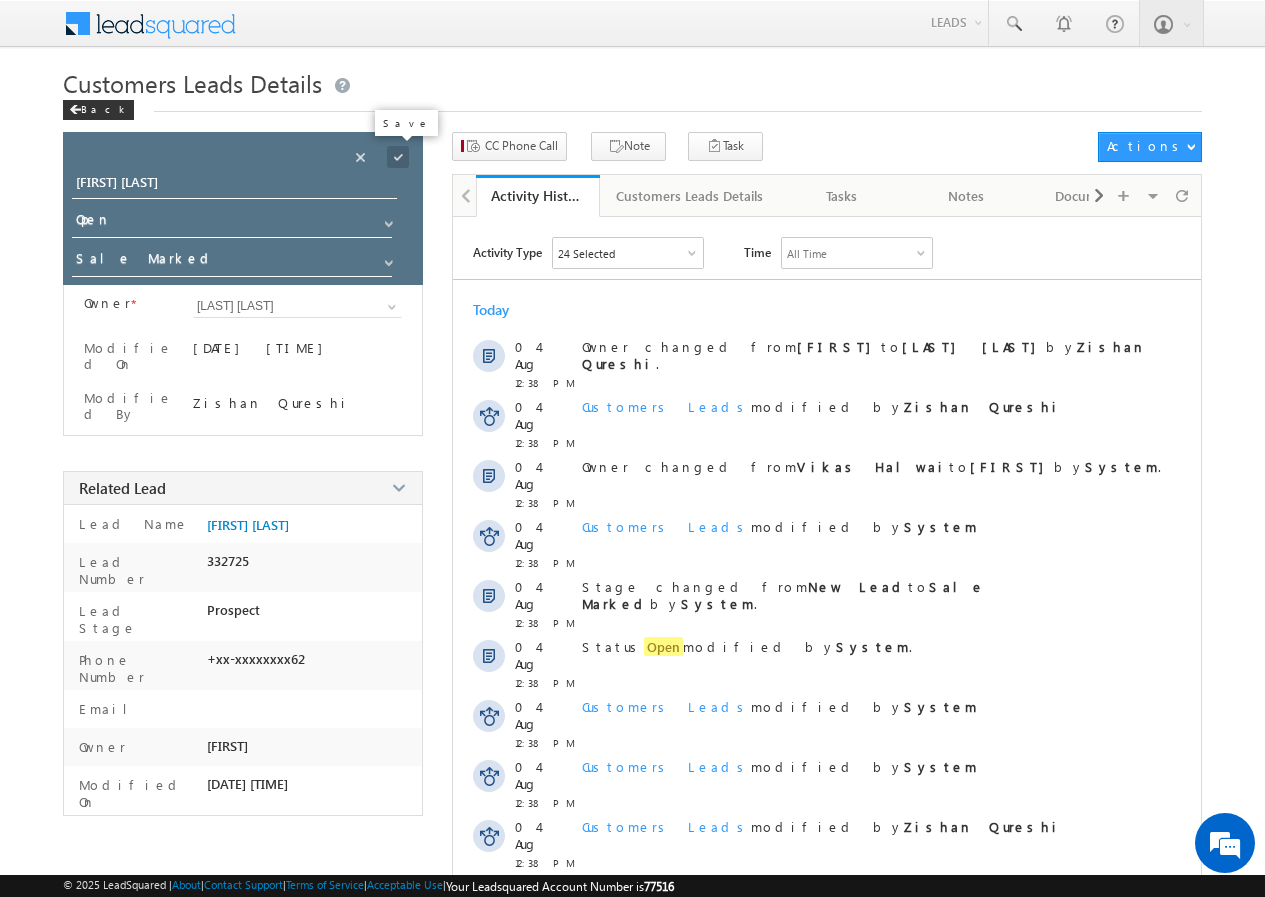 click at bounding box center (398, 157) 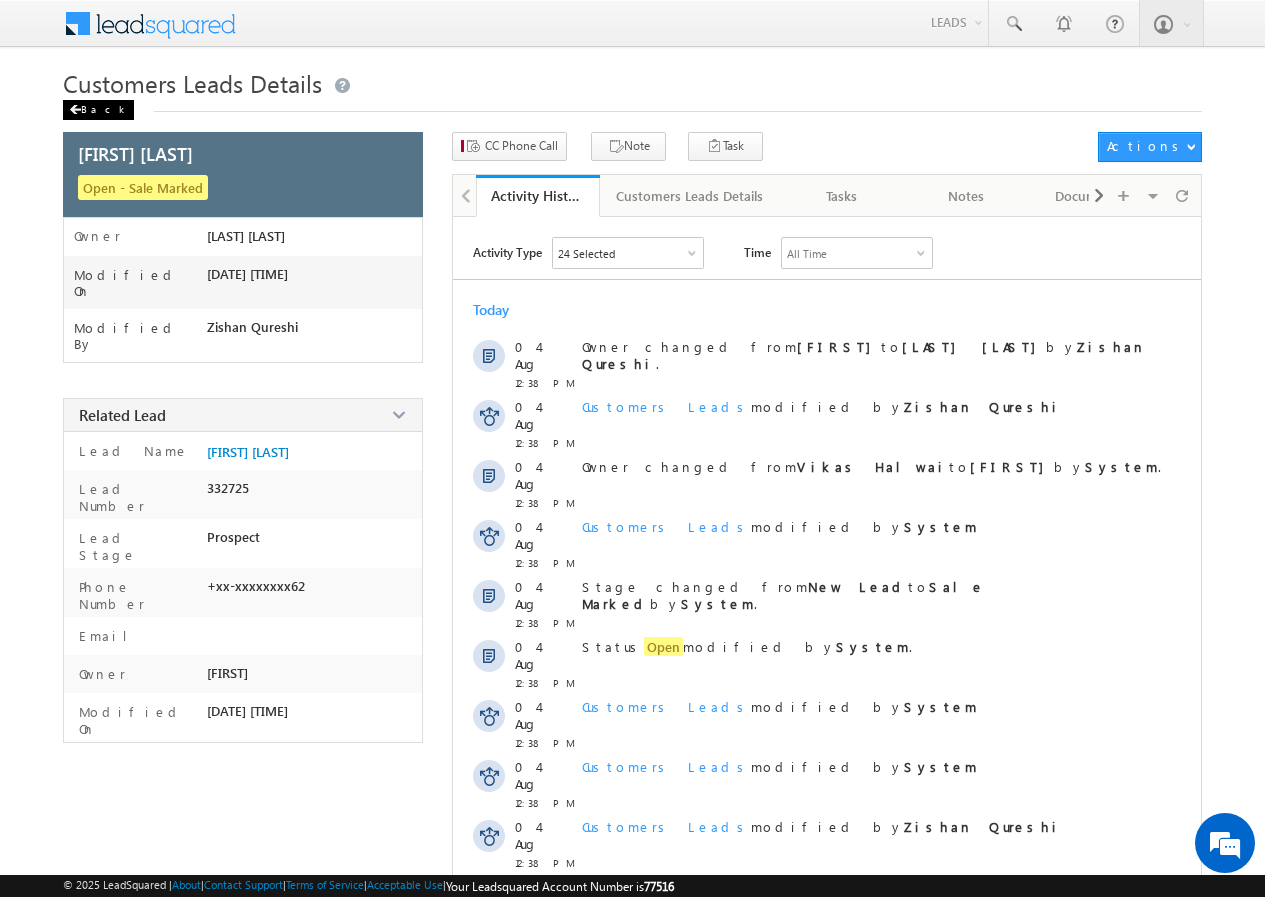 click on "Back" at bounding box center (98, 110) 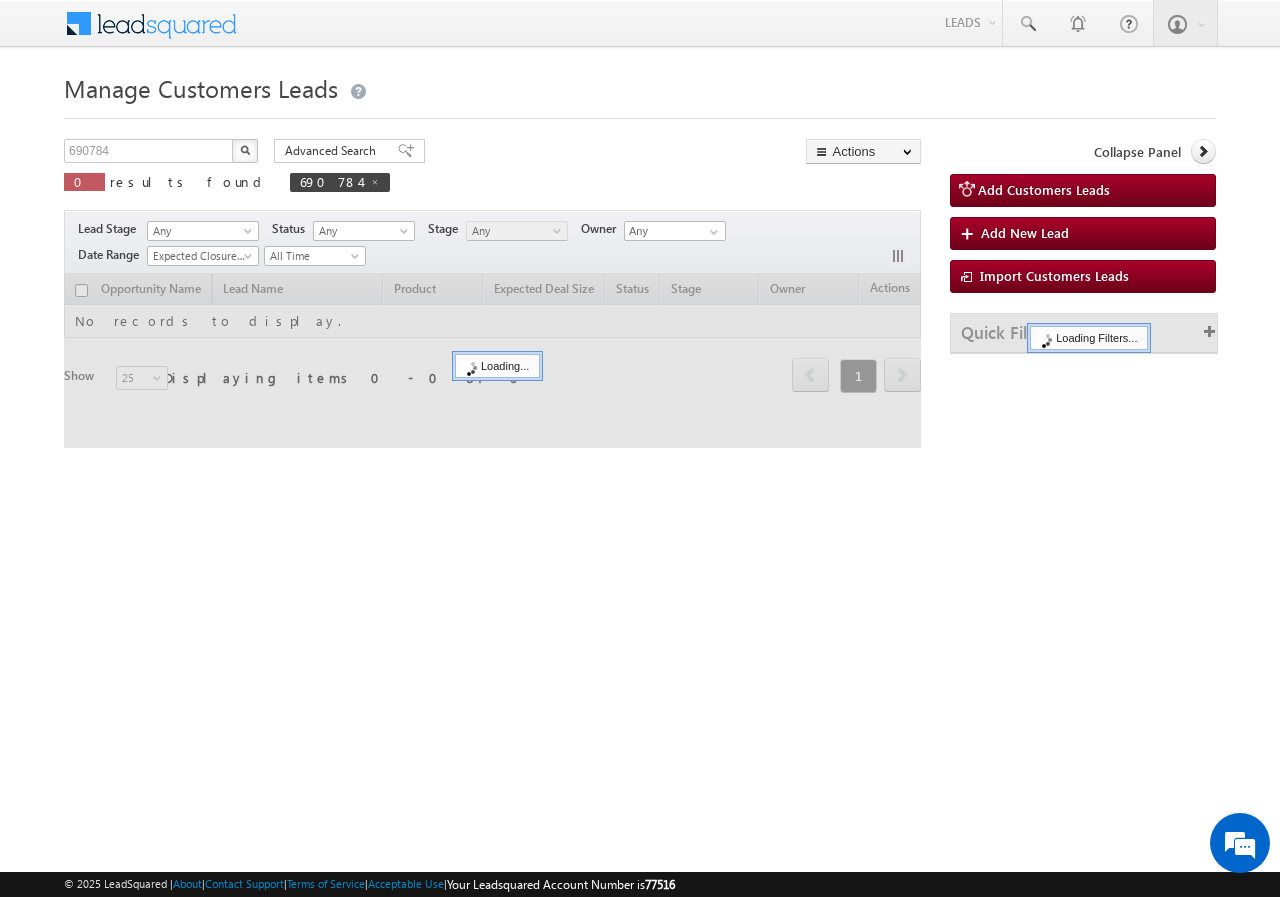 scroll, scrollTop: 0, scrollLeft: 0, axis: both 